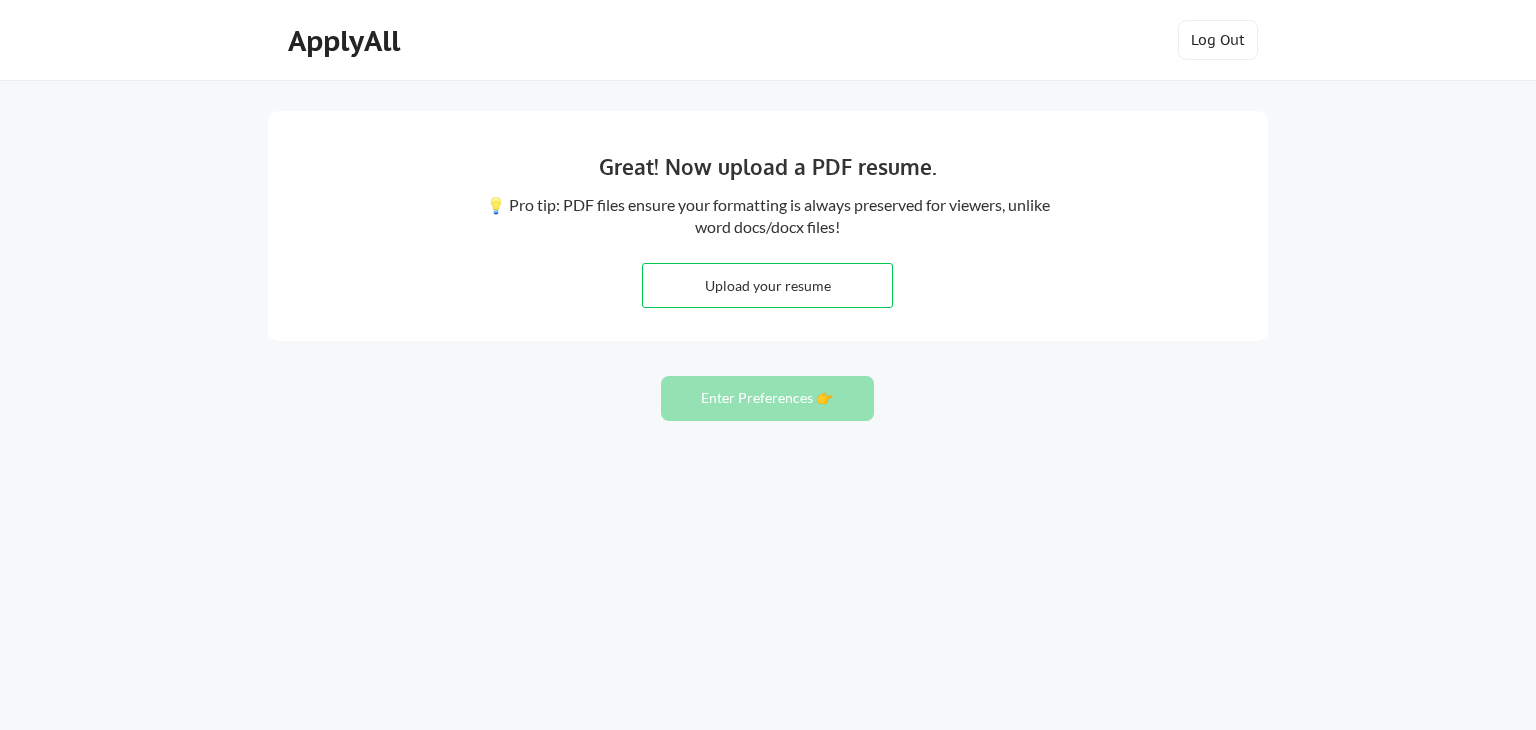 scroll, scrollTop: 0, scrollLeft: 0, axis: both 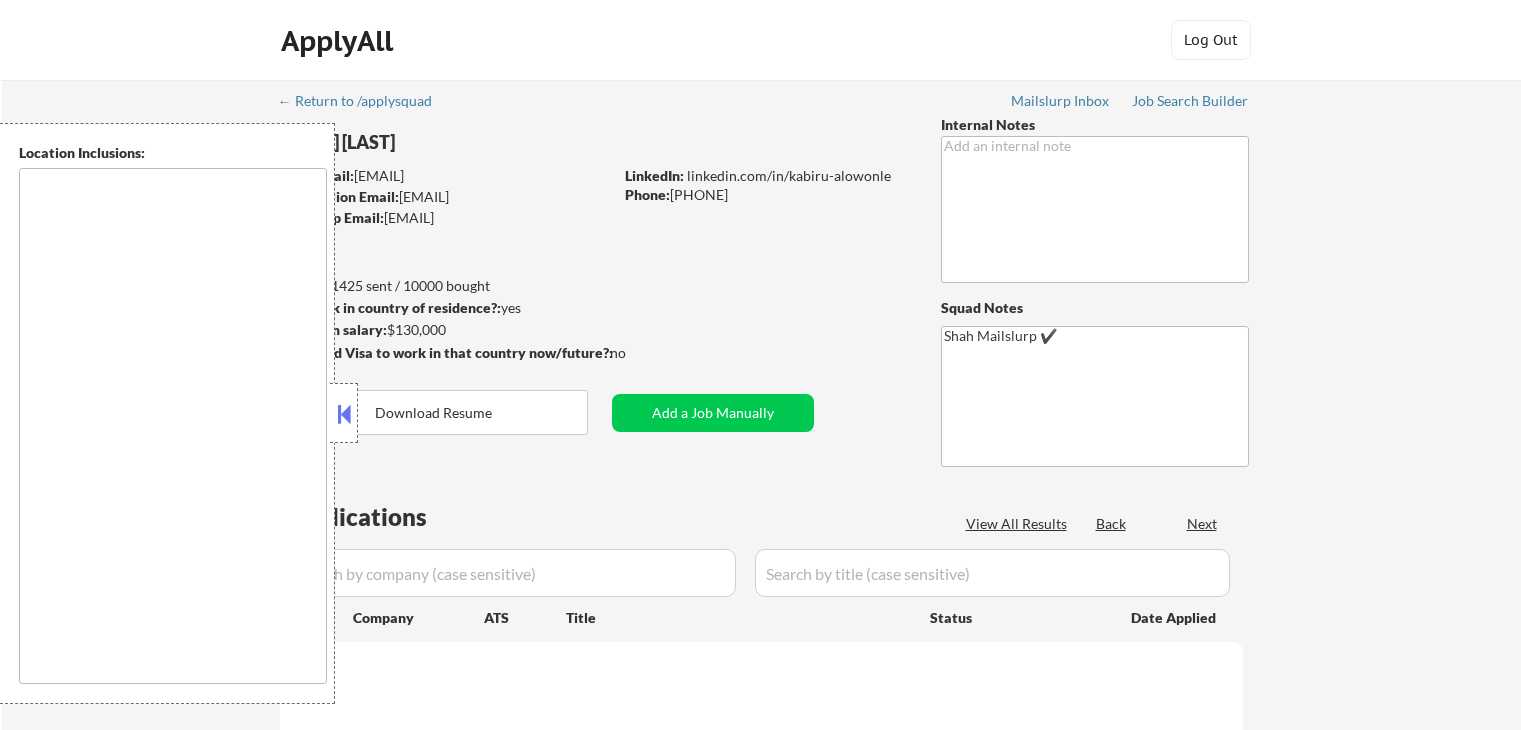 type on "[LOCATIONS]" 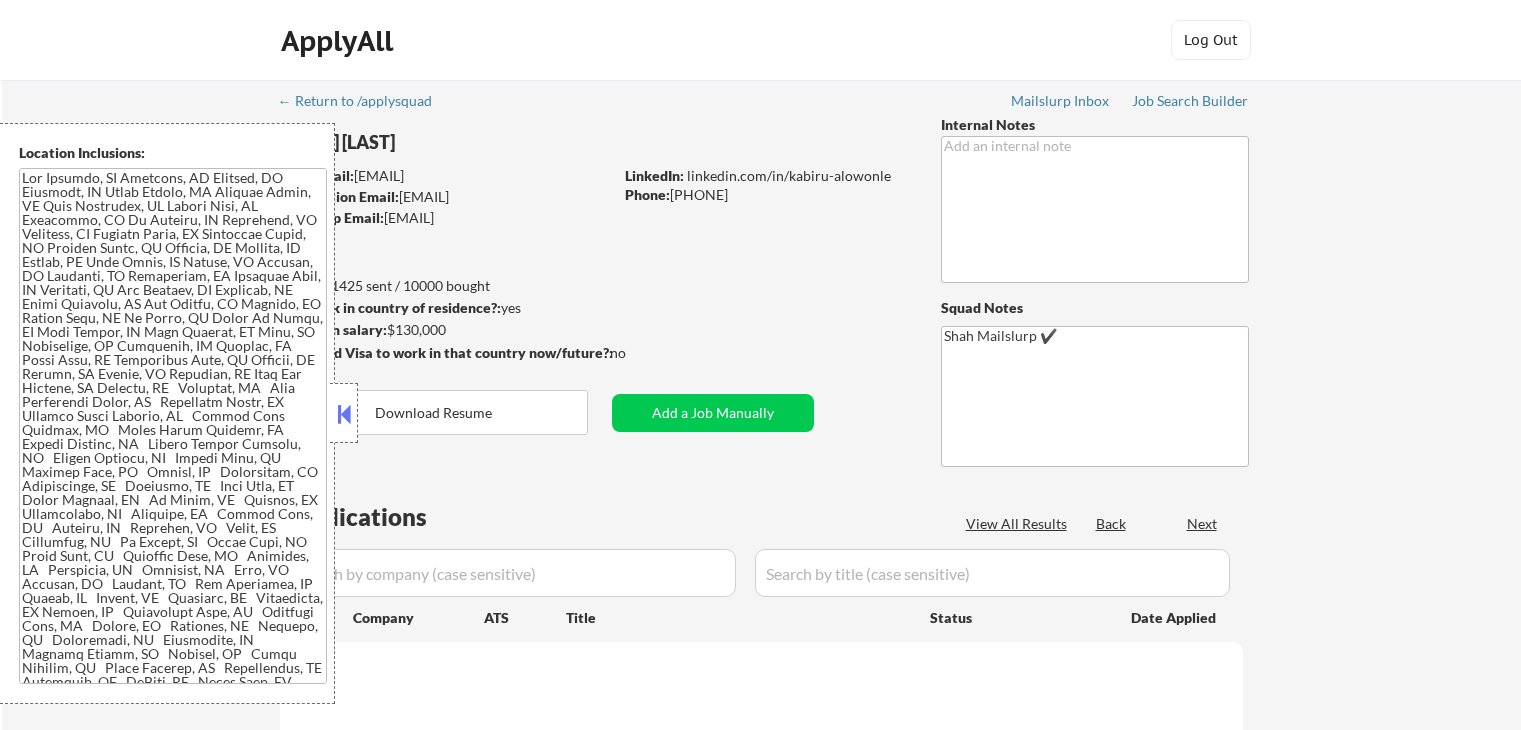 select on ""pending"" 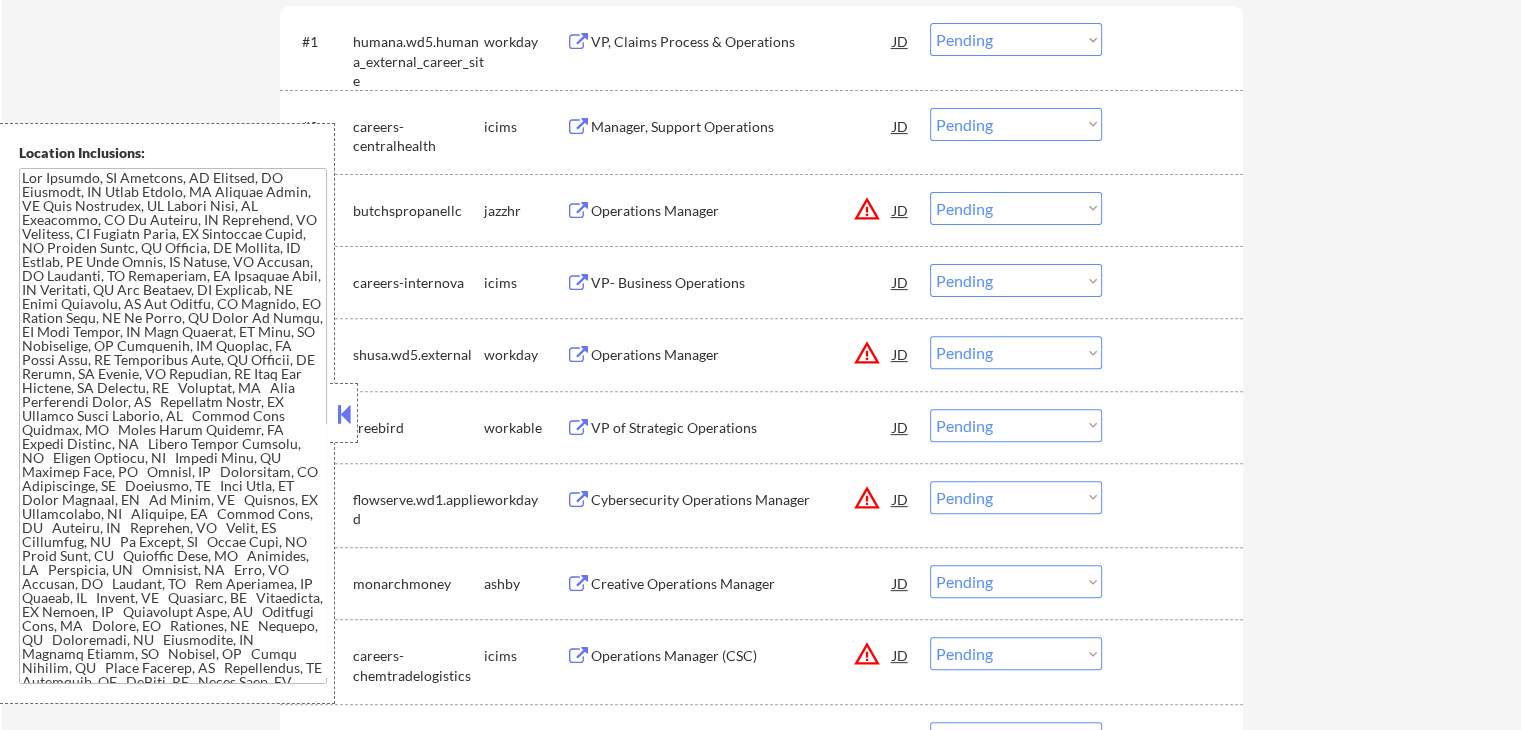 scroll, scrollTop: 800, scrollLeft: 0, axis: vertical 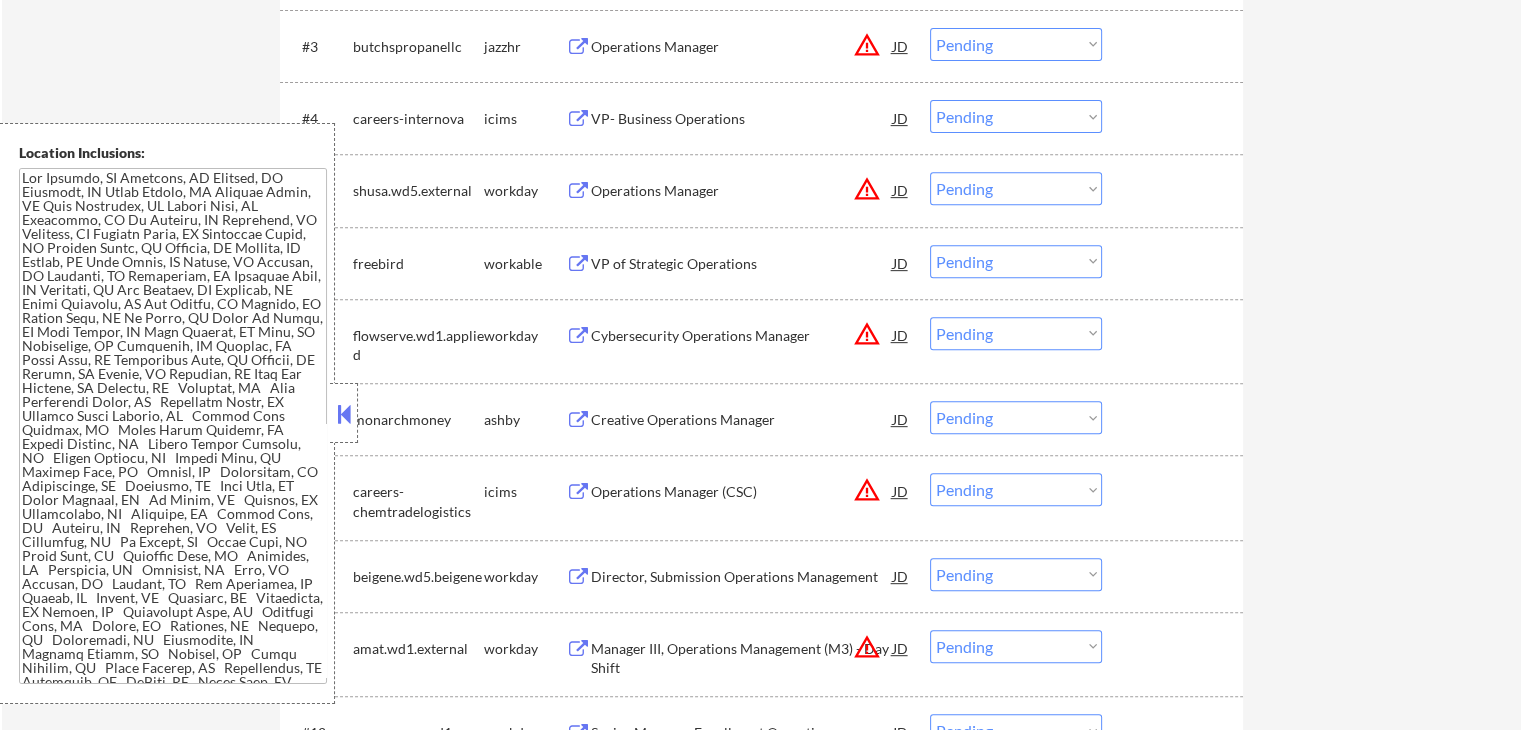 click at bounding box center [344, 414] 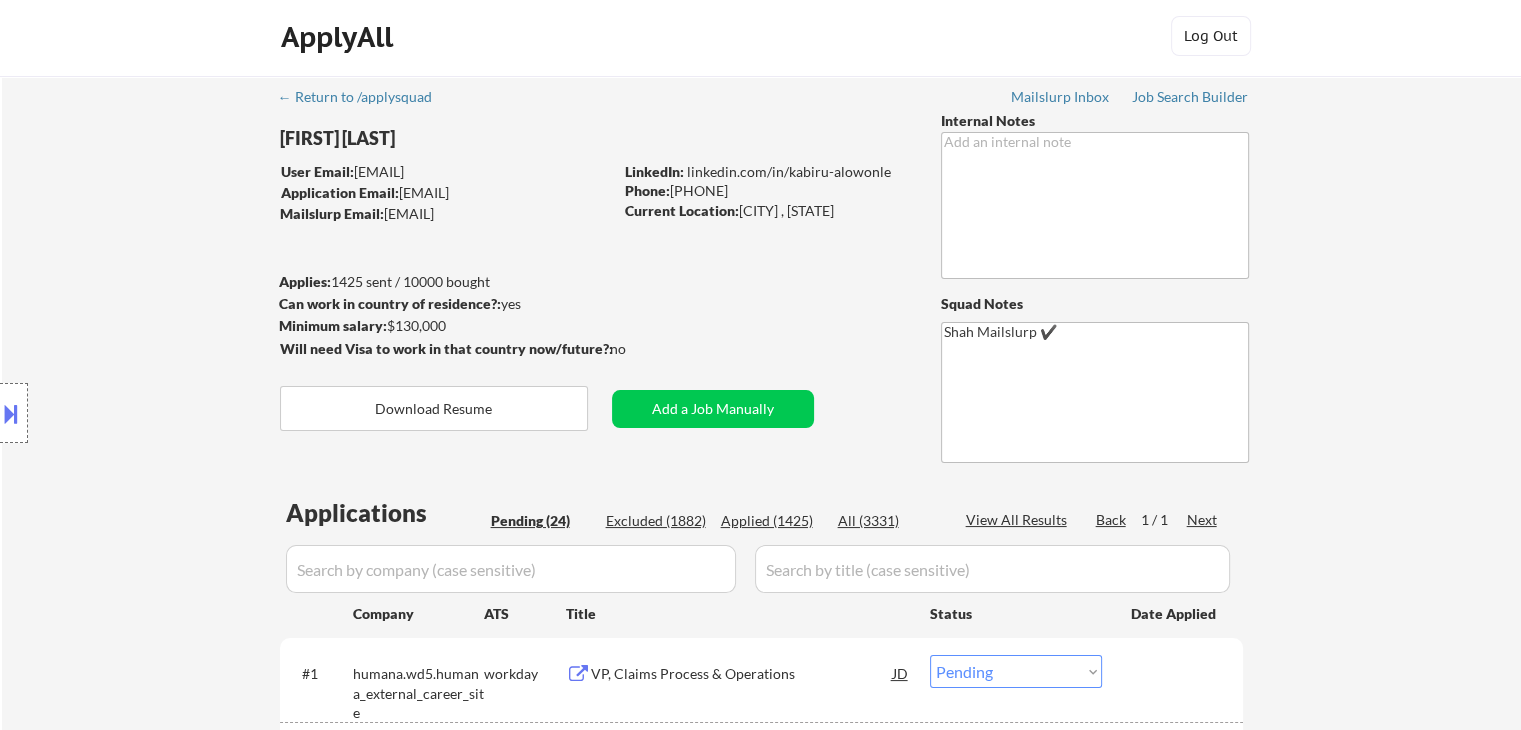 scroll, scrollTop: 0, scrollLeft: 0, axis: both 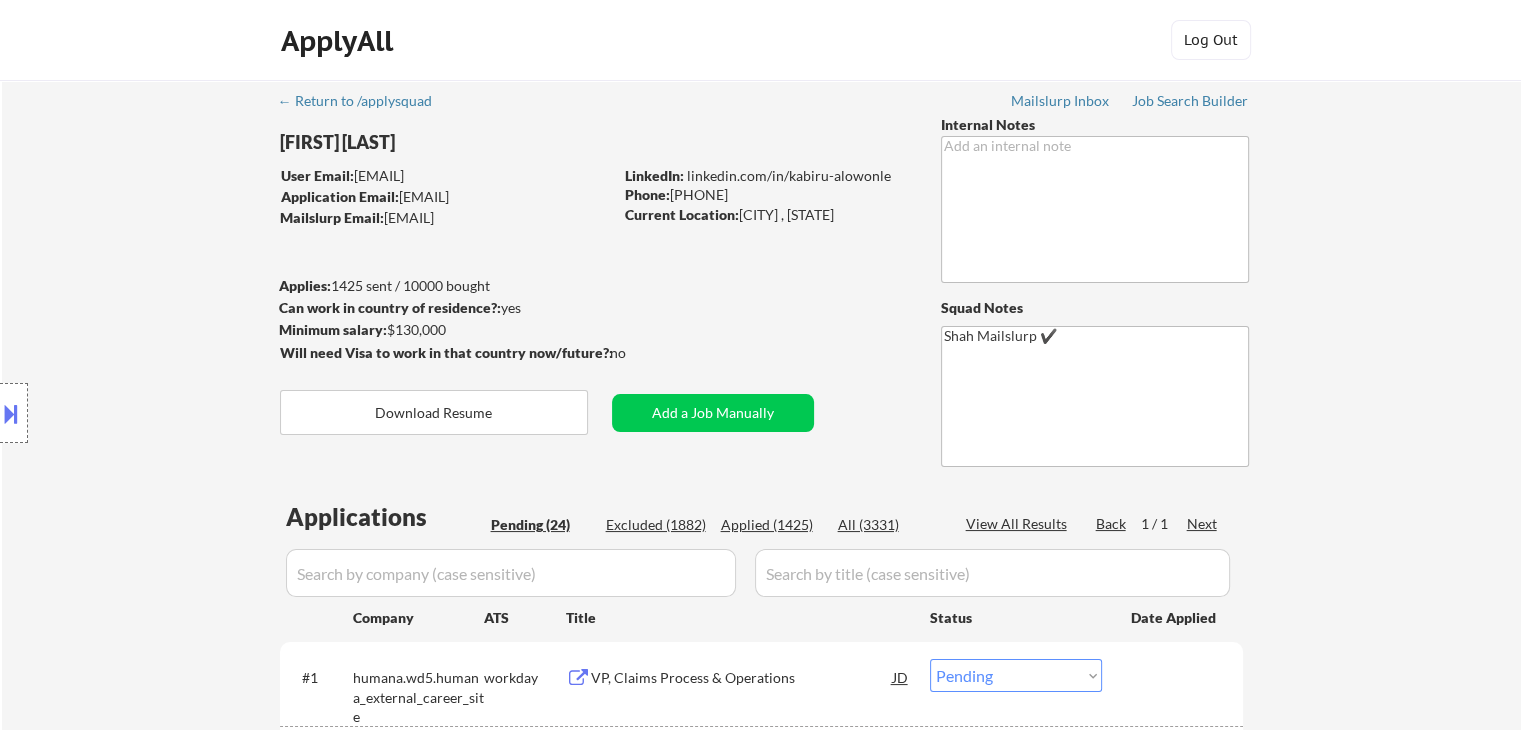 click on "Location Inclusions:" at bounding box center [179, 413] 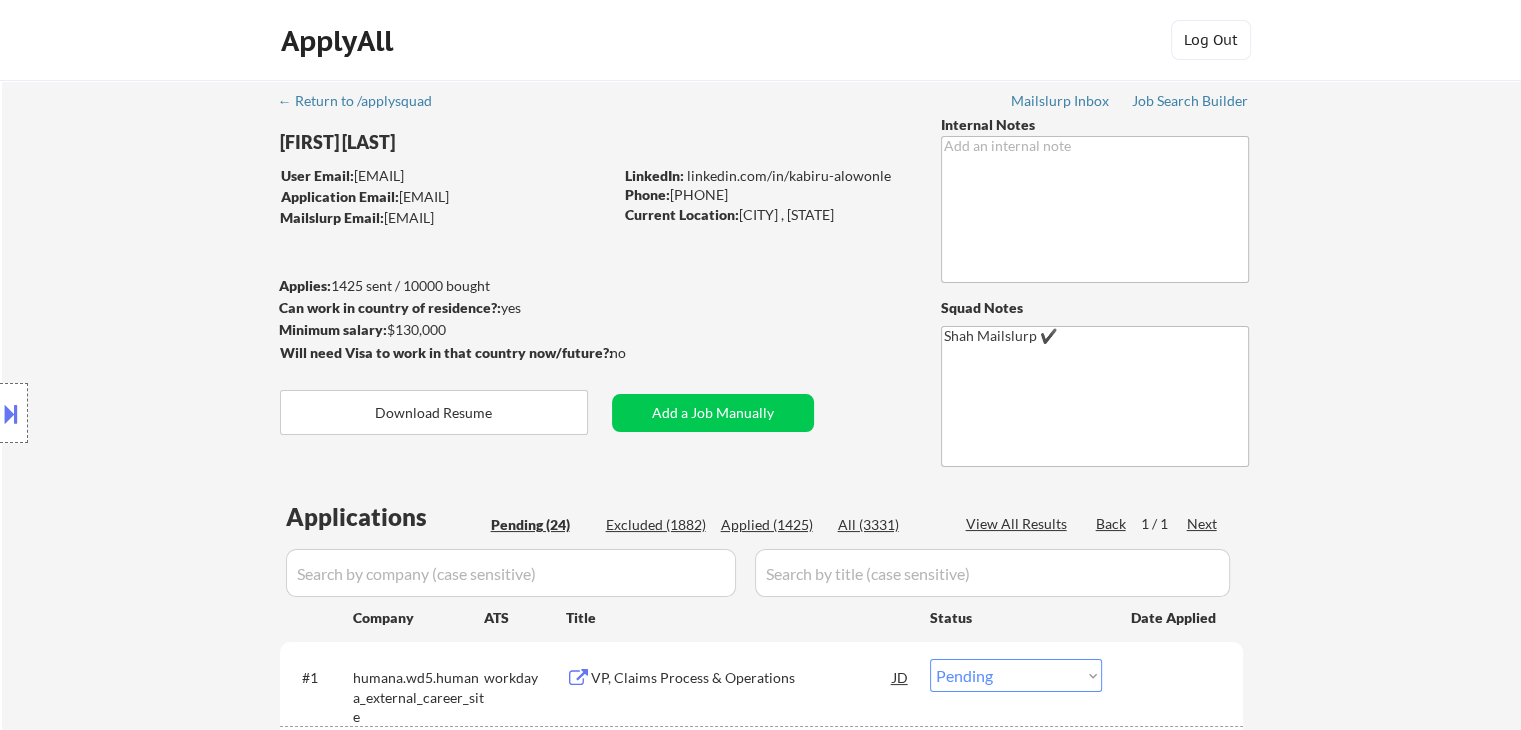 click on "Location Inclusions:" at bounding box center [179, 413] 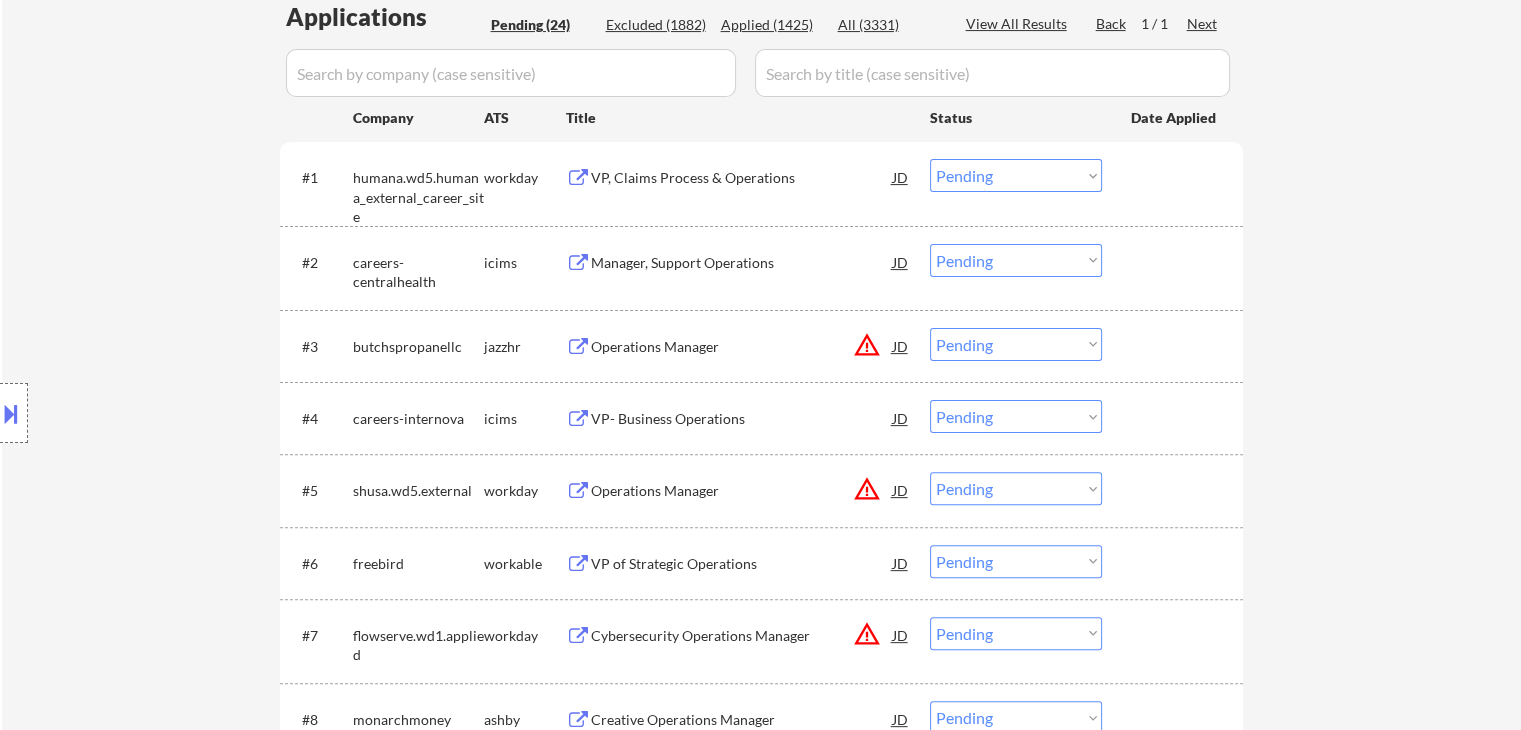 scroll, scrollTop: 400, scrollLeft: 0, axis: vertical 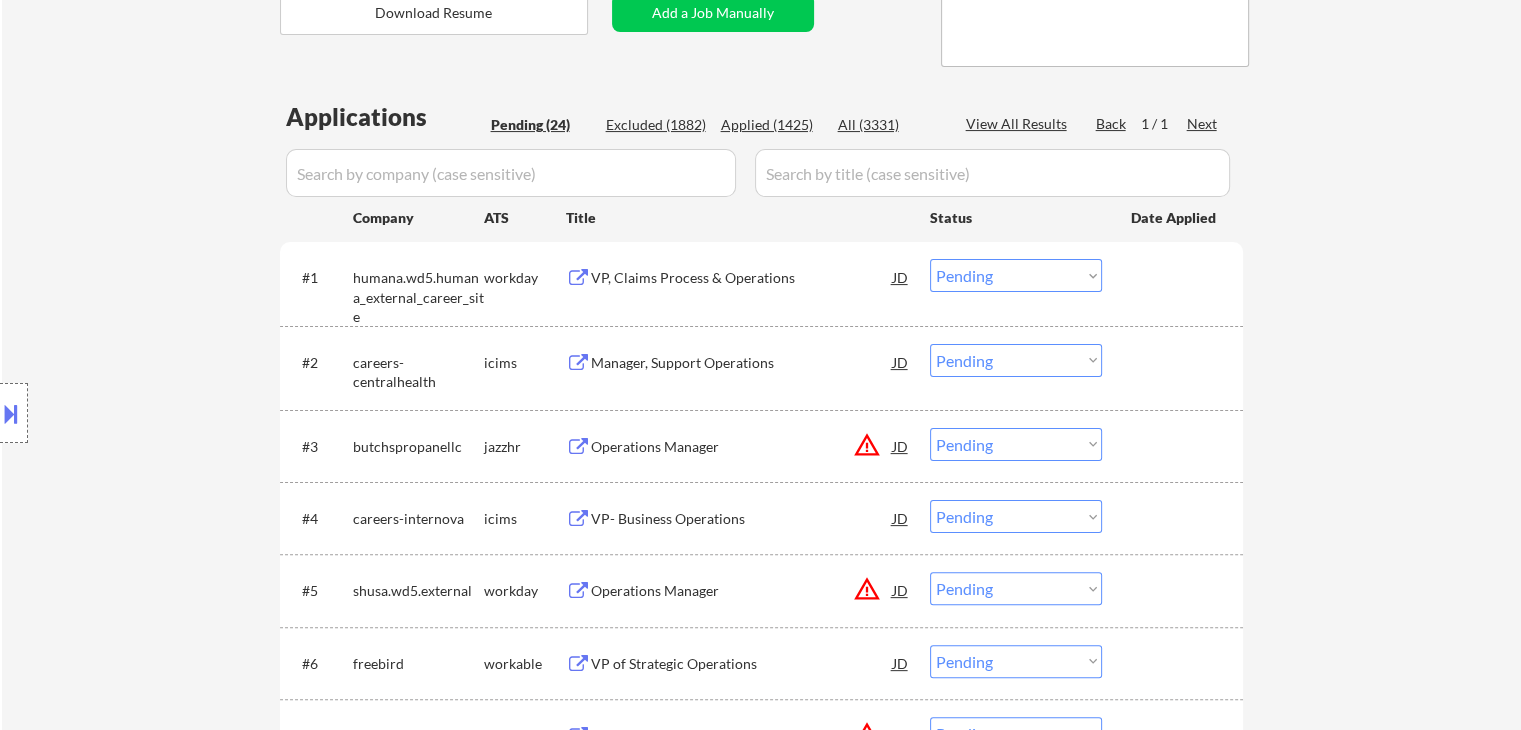 click on "VP, Claims Process & Operations" at bounding box center (742, 278) 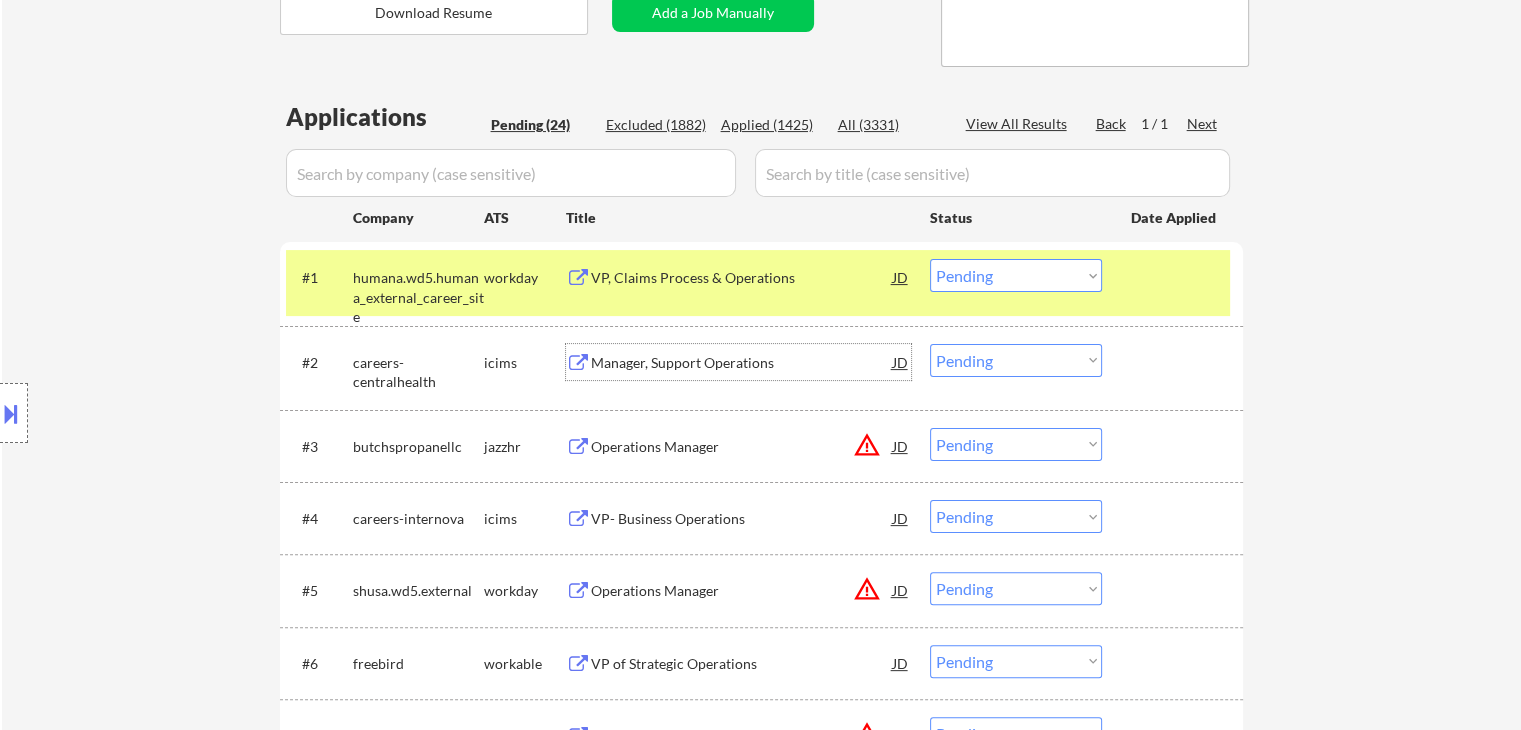 click on "Manager, Support Operations" at bounding box center [742, 363] 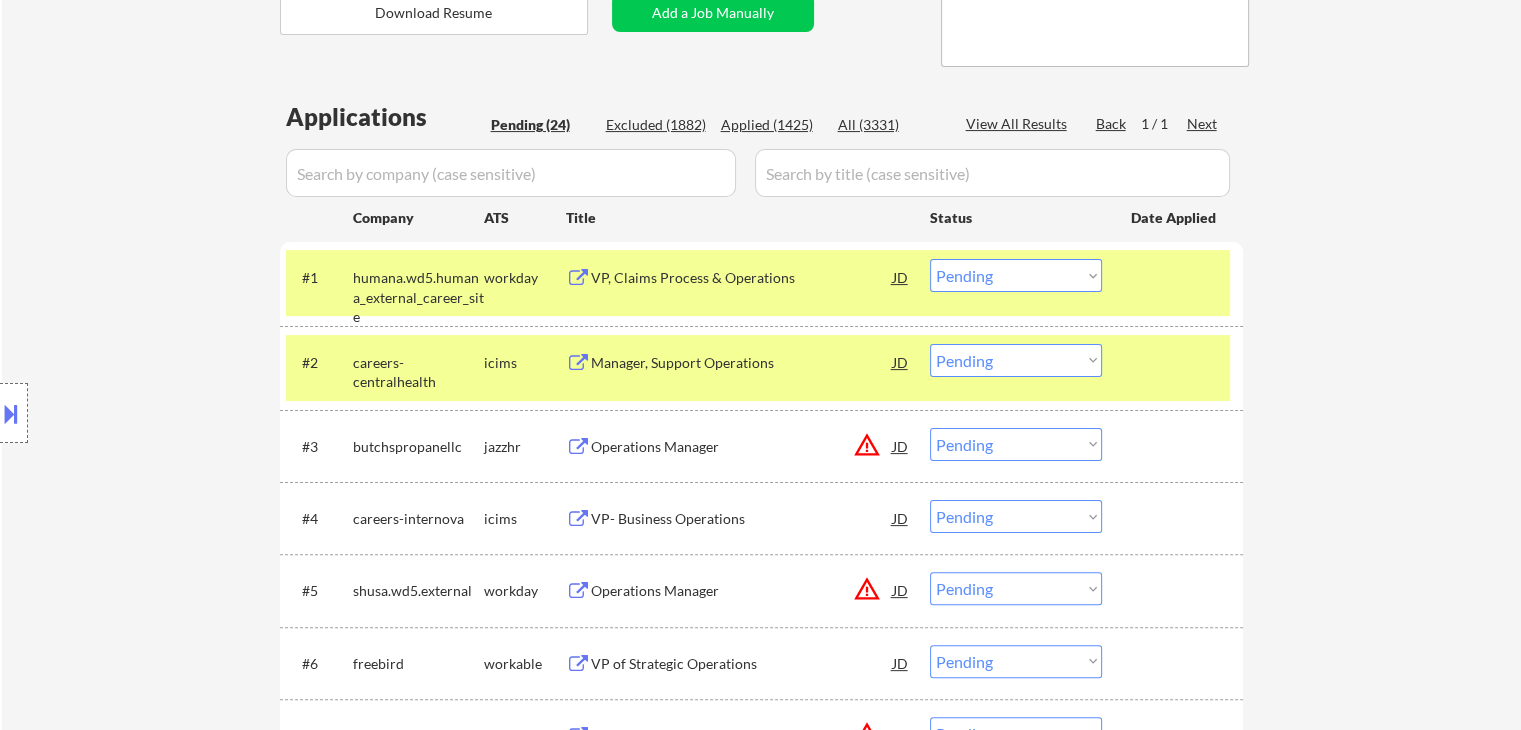 click on "Operations Manager" at bounding box center [742, 447] 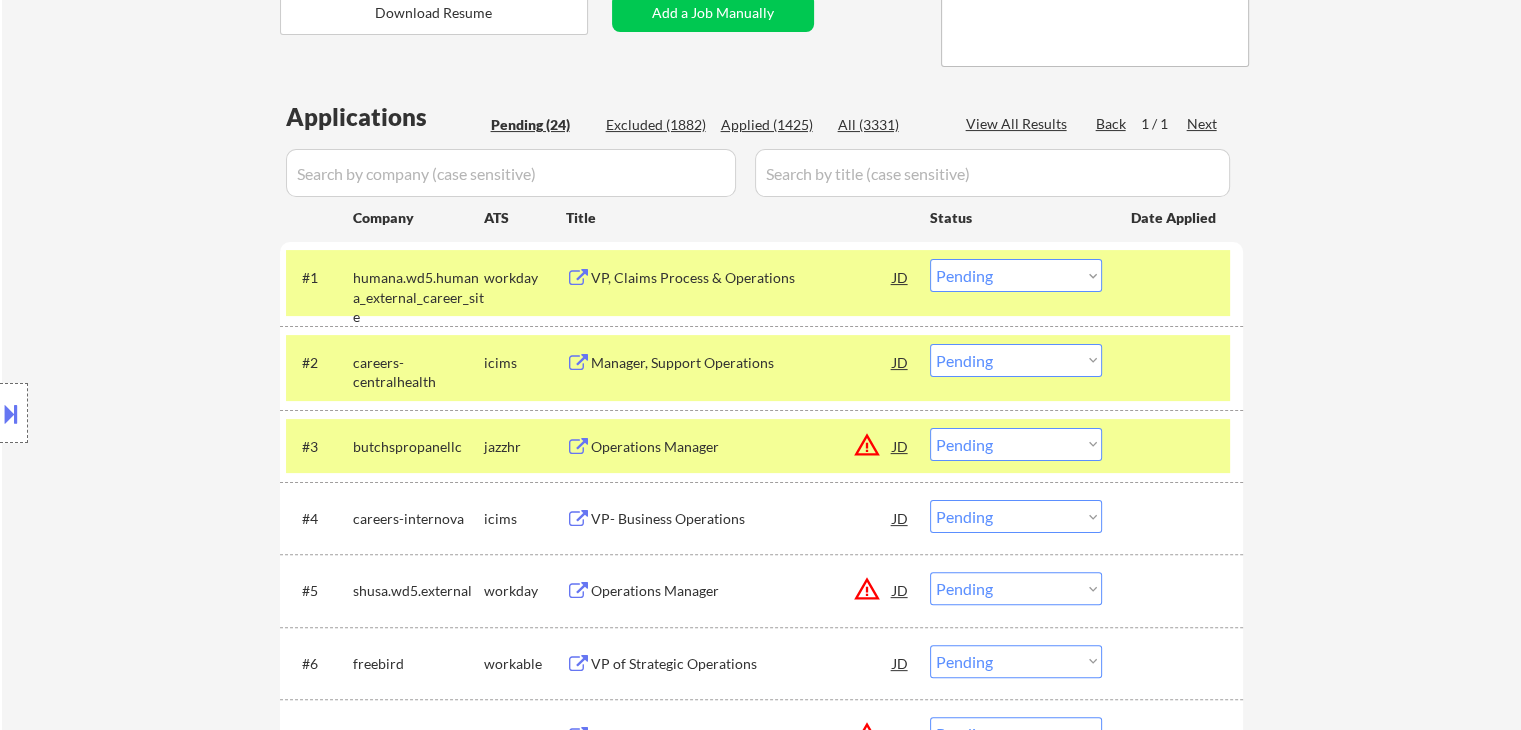 click on "VP- Business Operations" at bounding box center (742, 519) 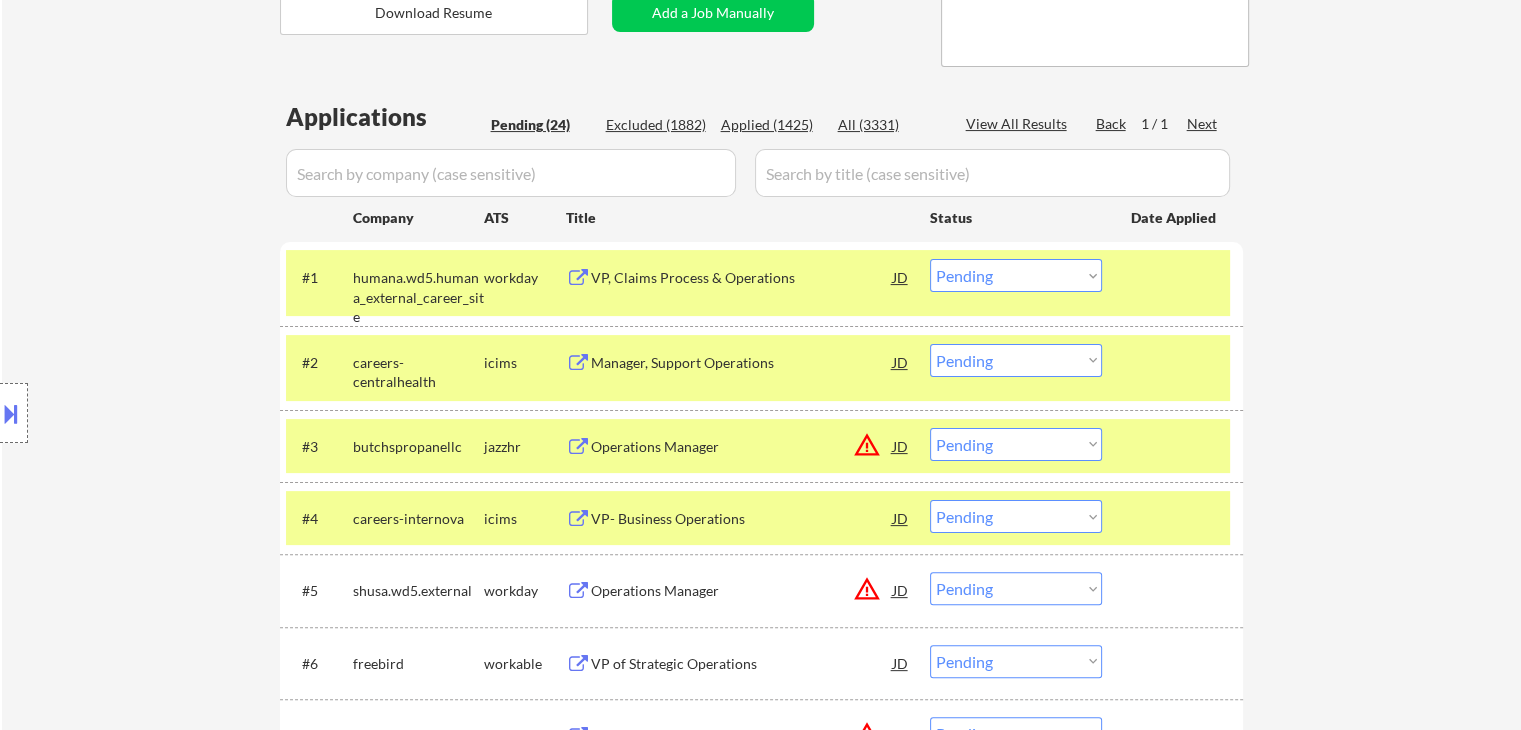 click on "Operations Manager" at bounding box center (742, 591) 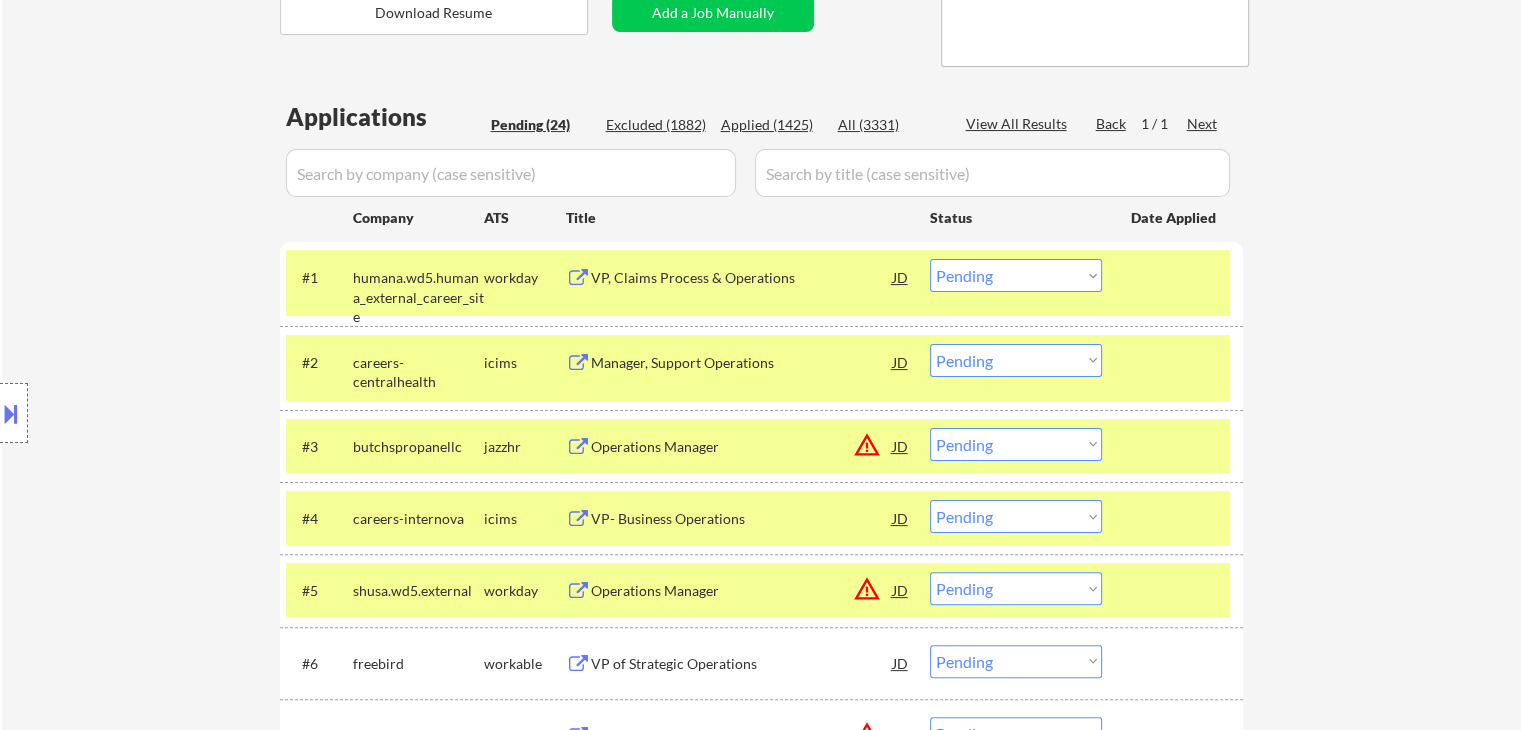 click on "VP of Strategic Operations" at bounding box center [742, 664] 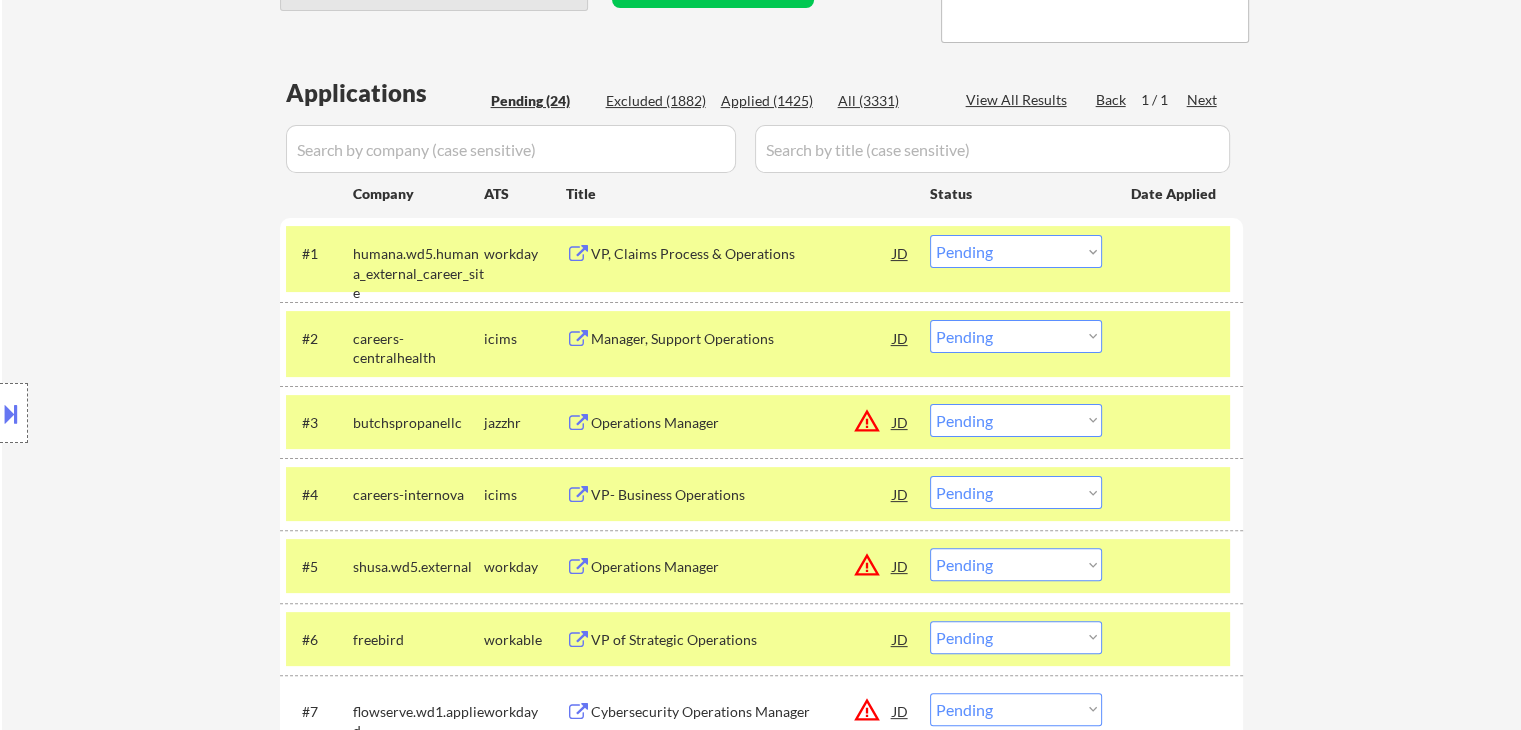 scroll, scrollTop: 500, scrollLeft: 0, axis: vertical 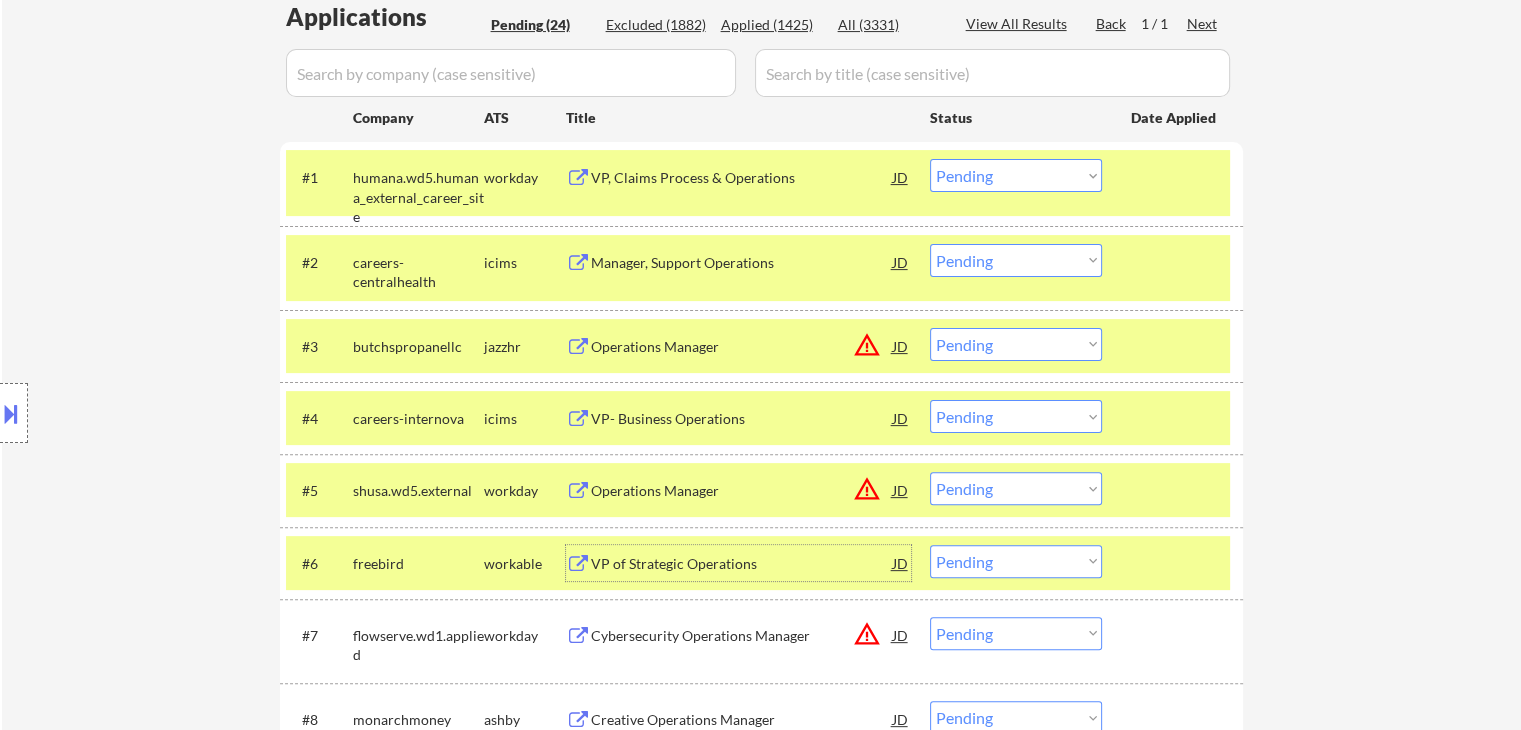click at bounding box center (11, 413) 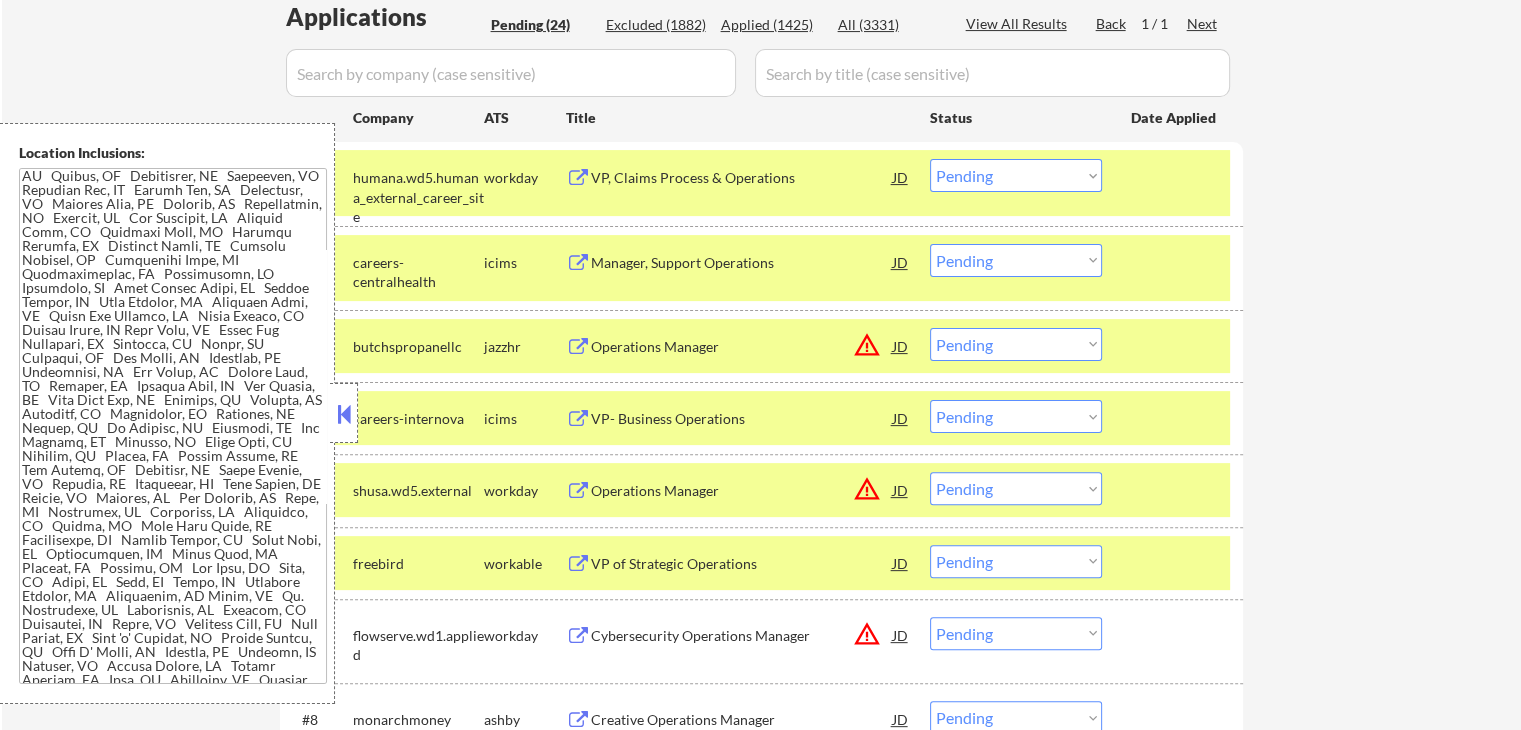 scroll, scrollTop: 1477, scrollLeft: 0, axis: vertical 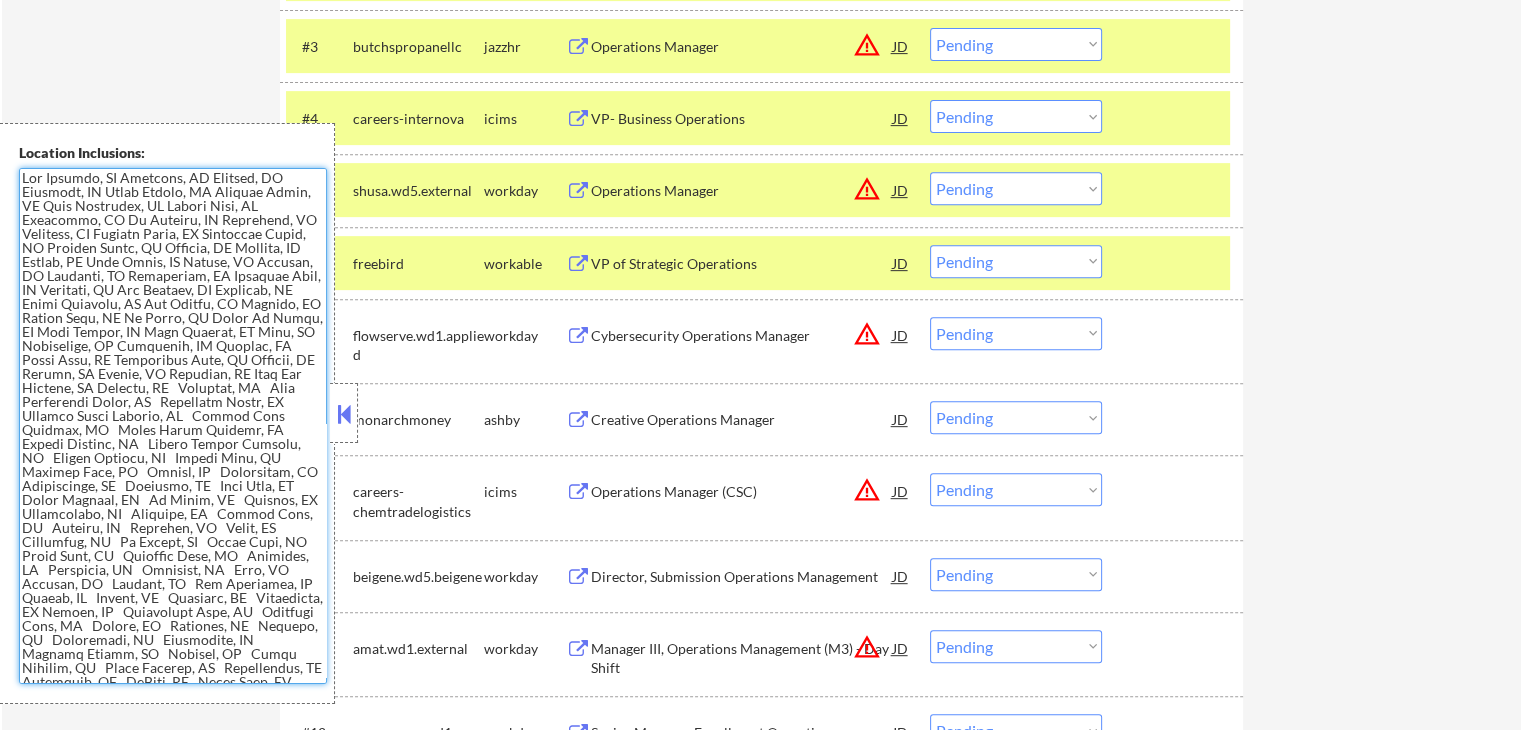 drag, startPoint x: 152, startPoint y: 677, endPoint x: 24, endPoint y: 159, distance: 533.5804 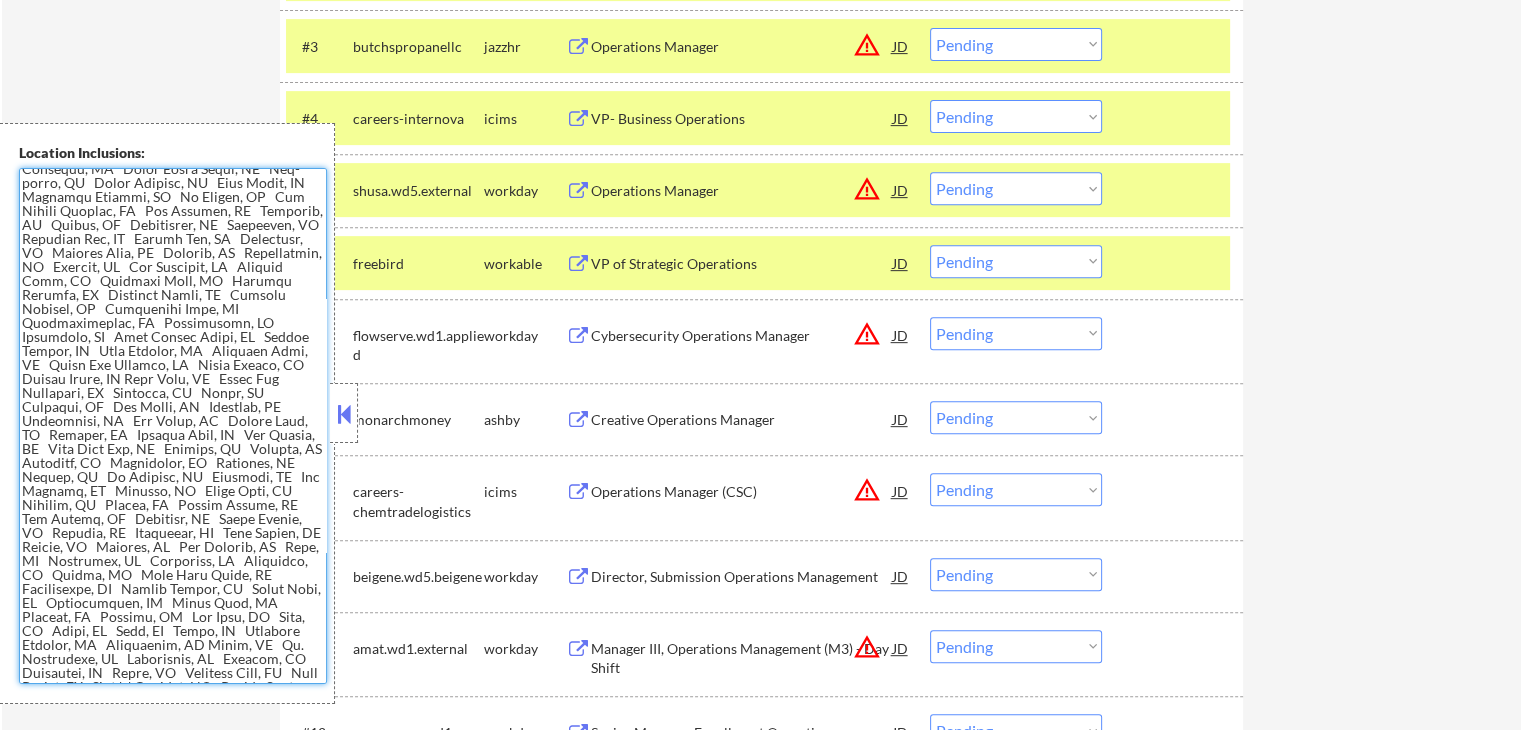 scroll, scrollTop: 1477, scrollLeft: 0, axis: vertical 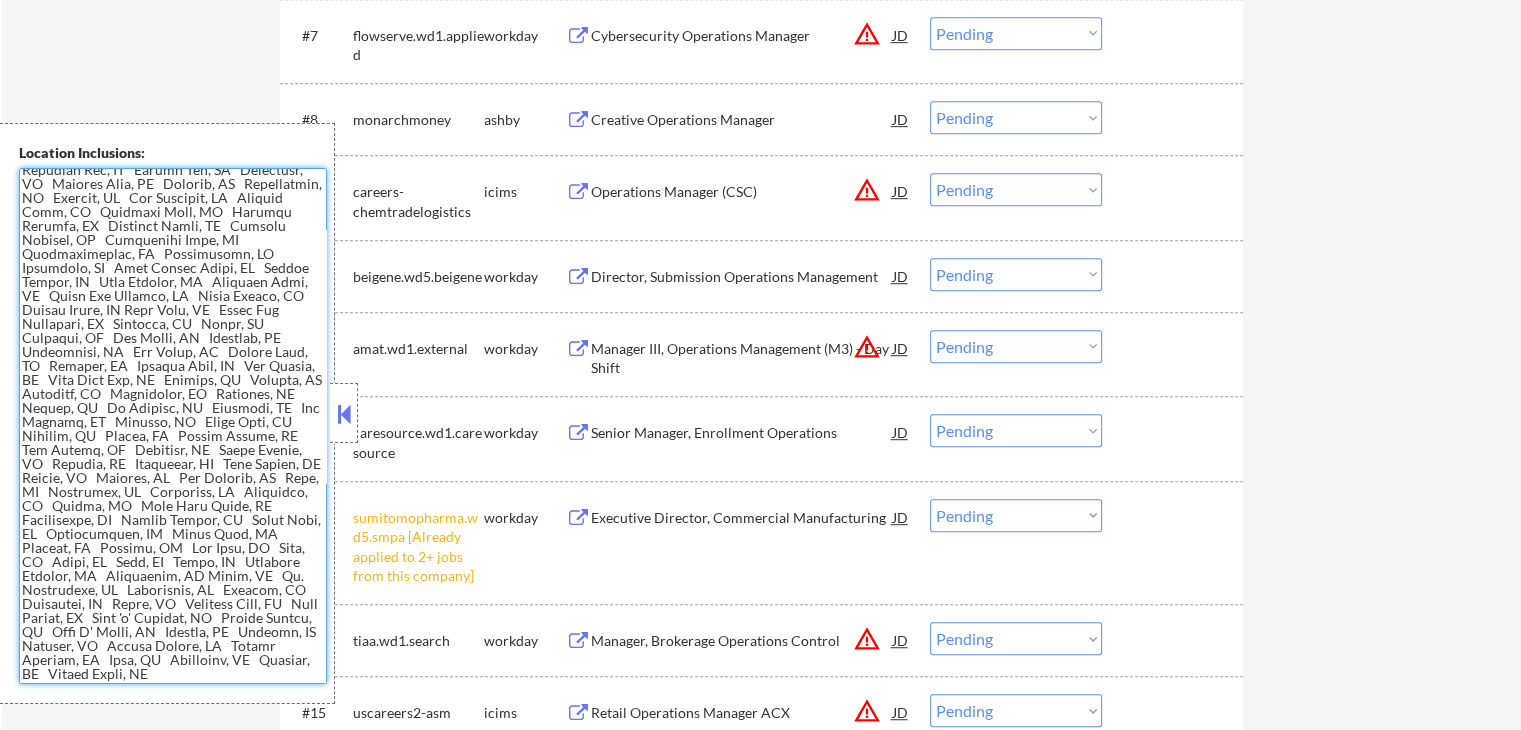 drag, startPoint x: 129, startPoint y: 571, endPoint x: 139, endPoint y: 563, distance: 12.806249 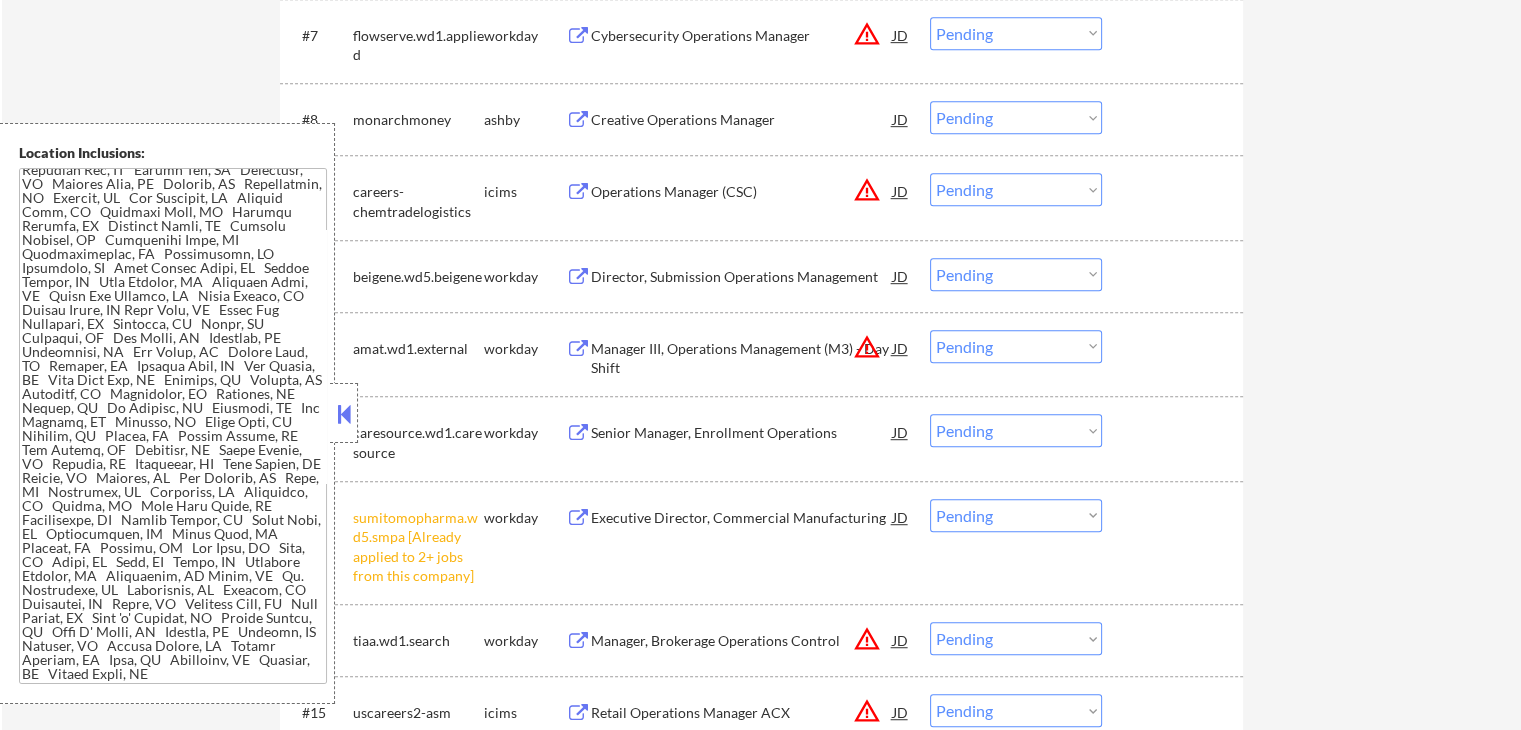 scroll, scrollTop: 312, scrollLeft: 0, axis: vertical 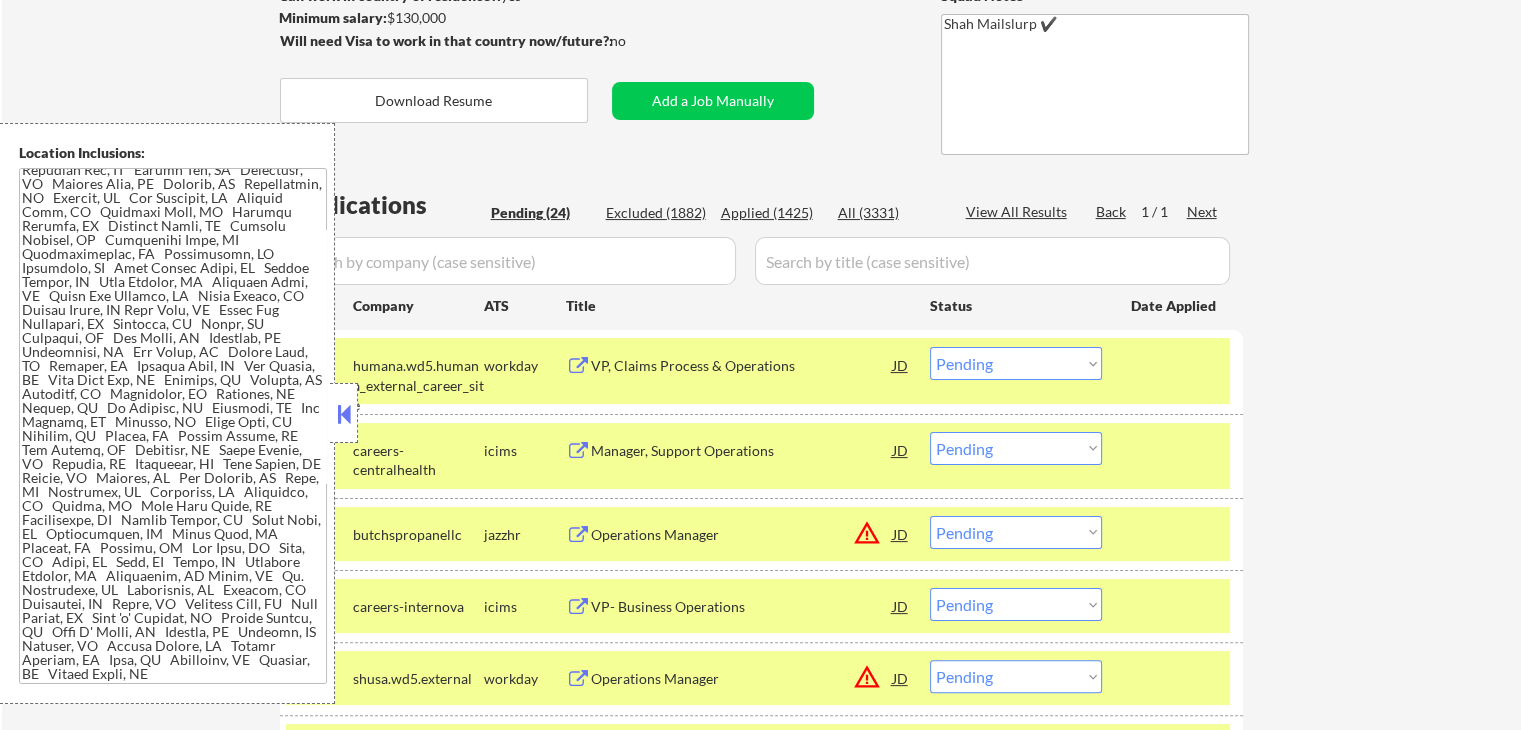 drag, startPoint x: 337, startPoint y: 419, endPoint x: 829, endPoint y: 439, distance: 492.40634 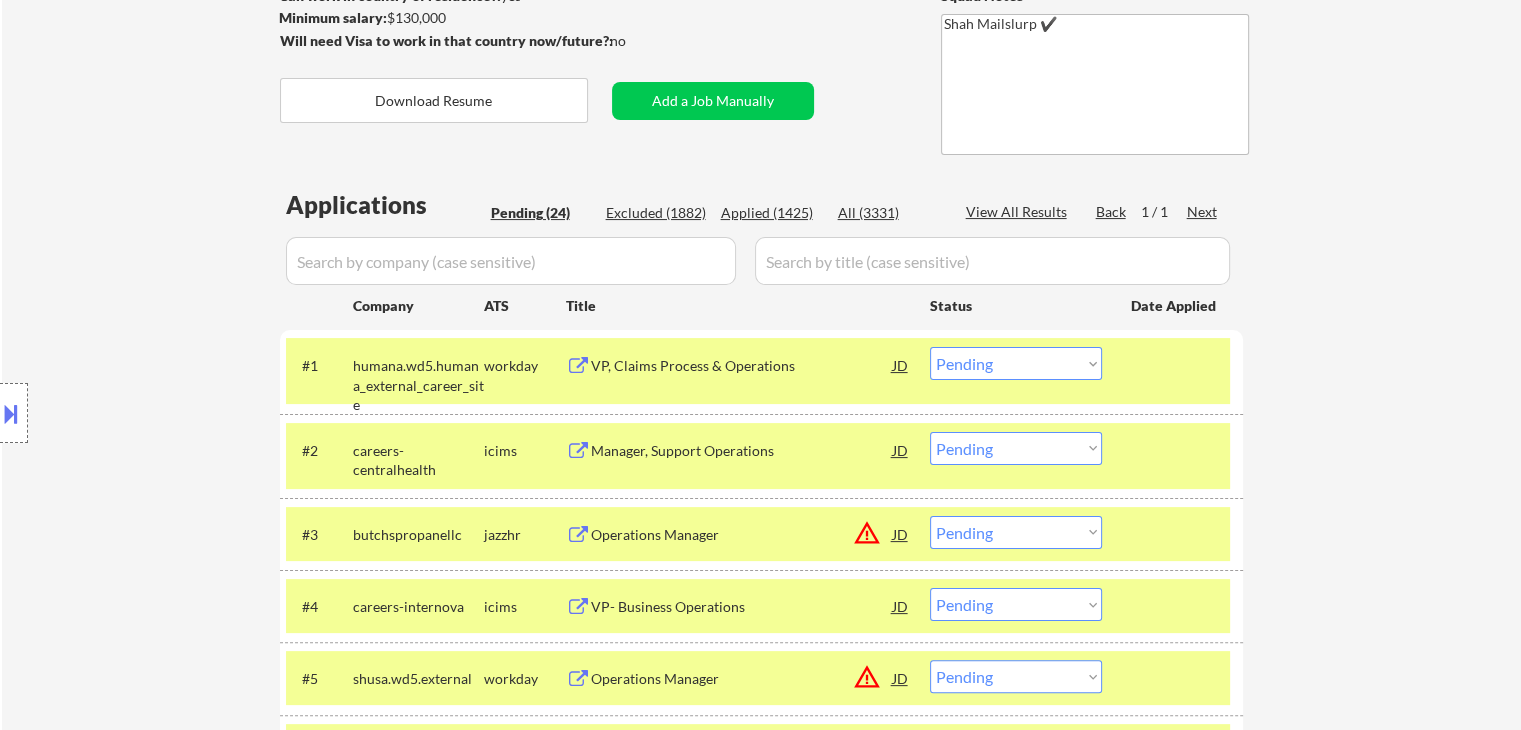 click on "Choose an option... Pending Applied Excluded (Questions) Excluded (Expired) Excluded (Location) Excluded (Bad Match) Excluded (Blocklist) Excluded (Salary) Excluded (Other)" at bounding box center [1016, 363] 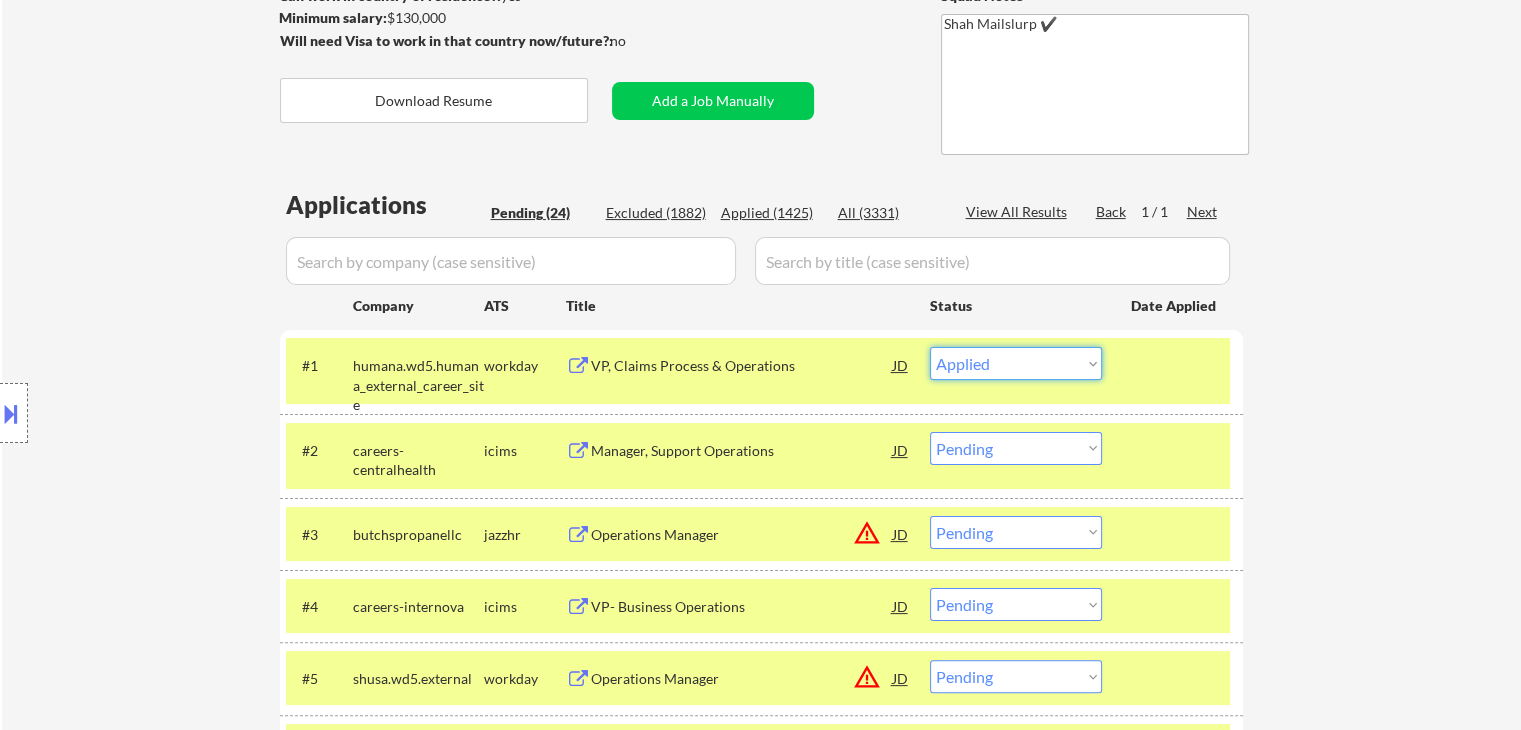 click on "Choose an option... Pending Applied Excluded (Questions) Excluded (Expired) Excluded (Location) Excluded (Bad Match) Excluded (Blocklist) Excluded (Salary) Excluded (Other)" at bounding box center (1016, 363) 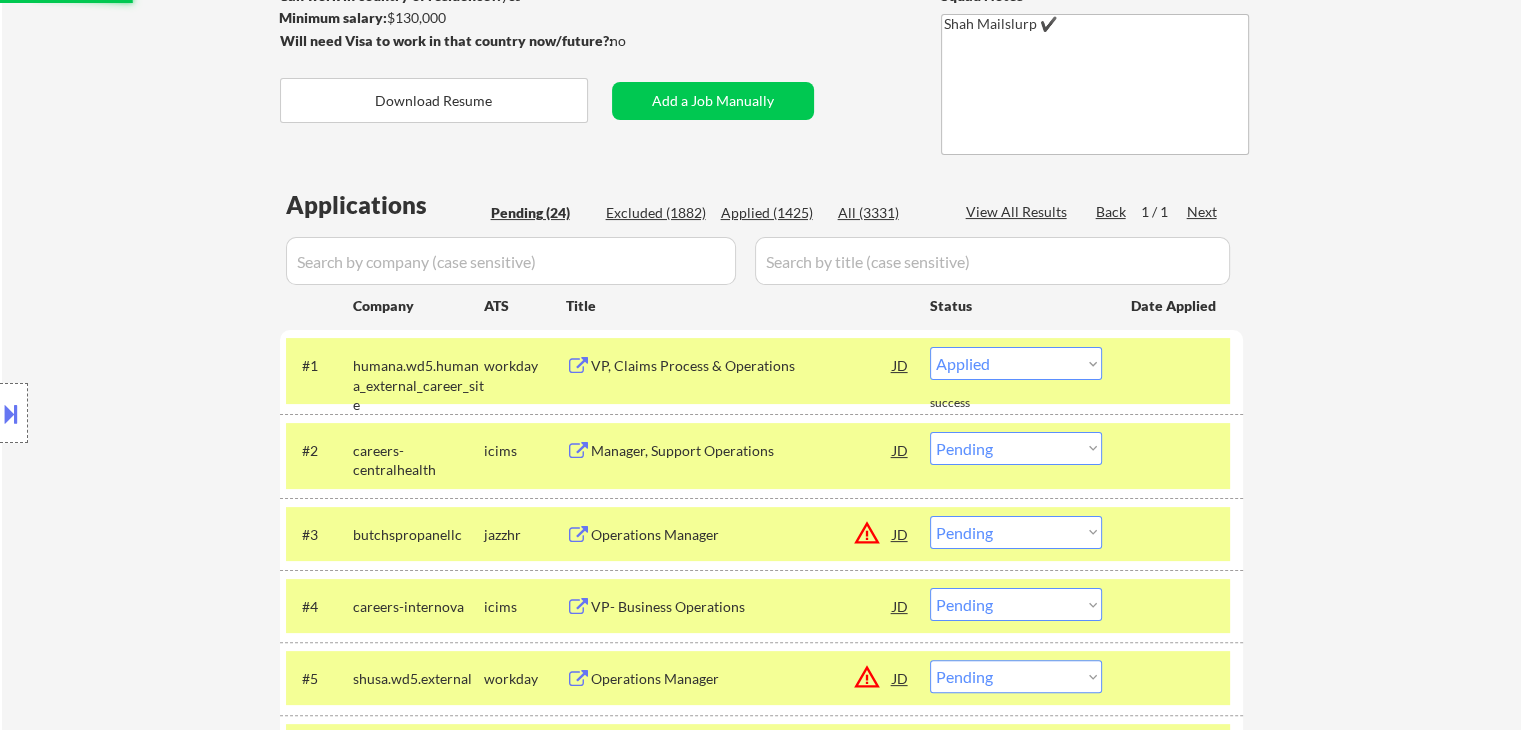 select on ""pending"" 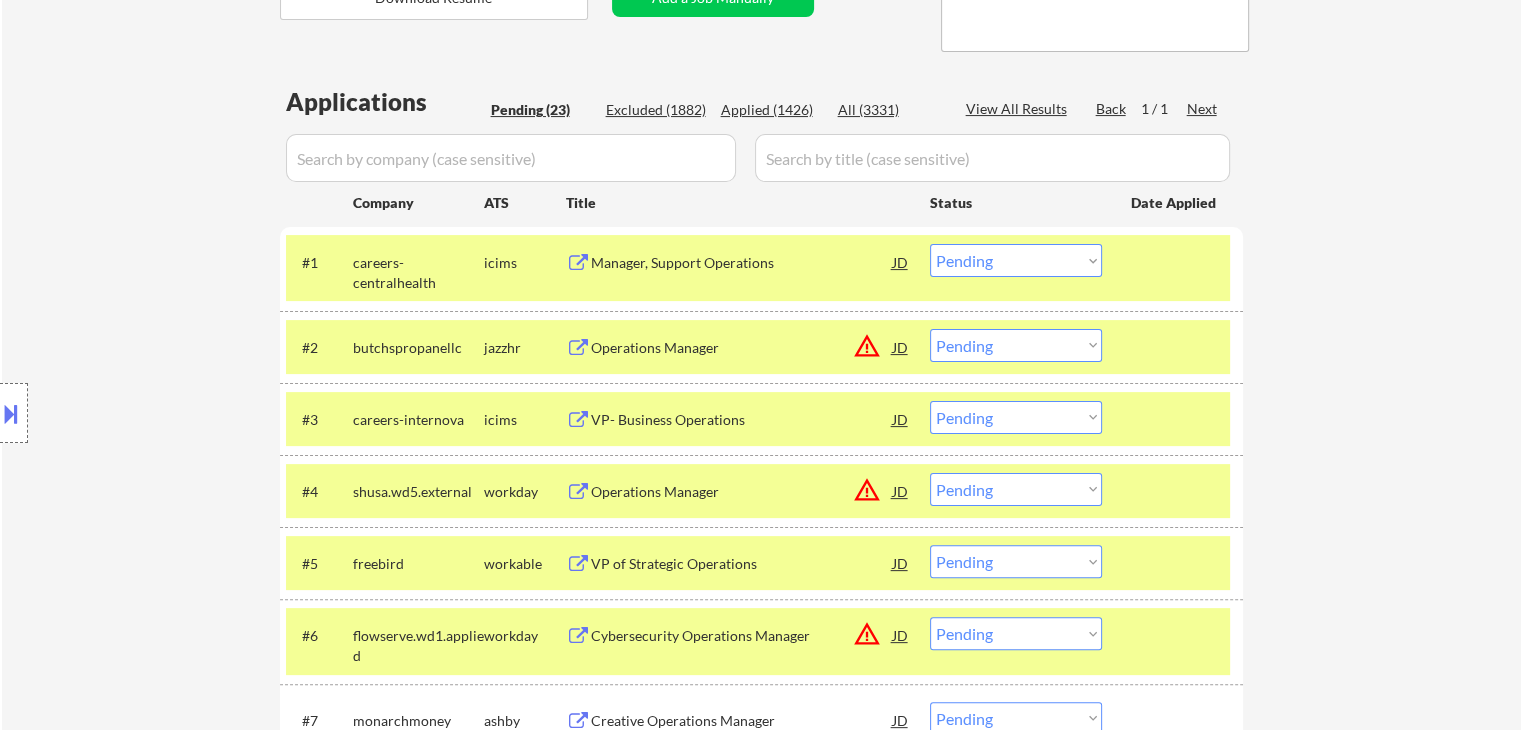 scroll, scrollTop: 512, scrollLeft: 0, axis: vertical 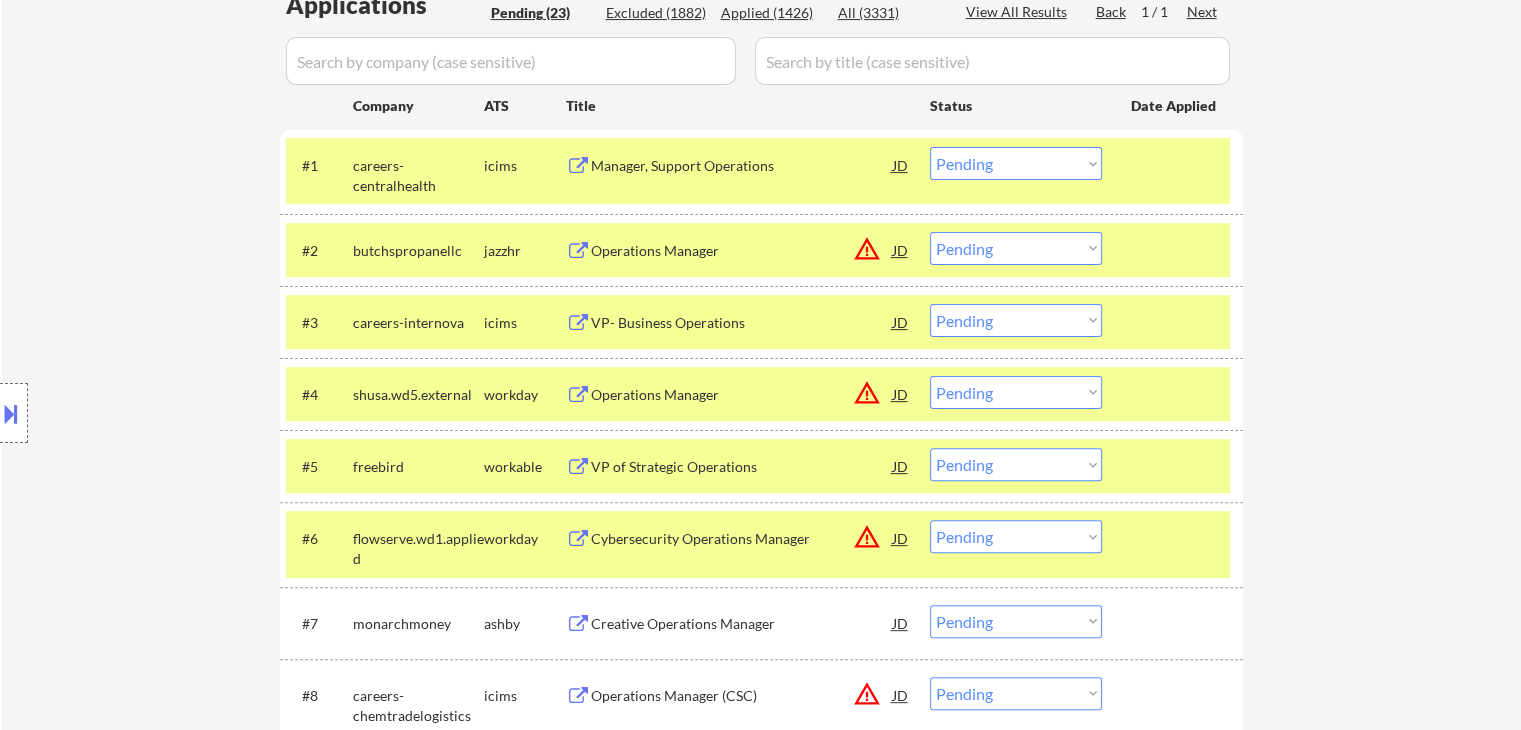 drag, startPoint x: 1024, startPoint y: 244, endPoint x: 997, endPoint y: 240, distance: 27.294687 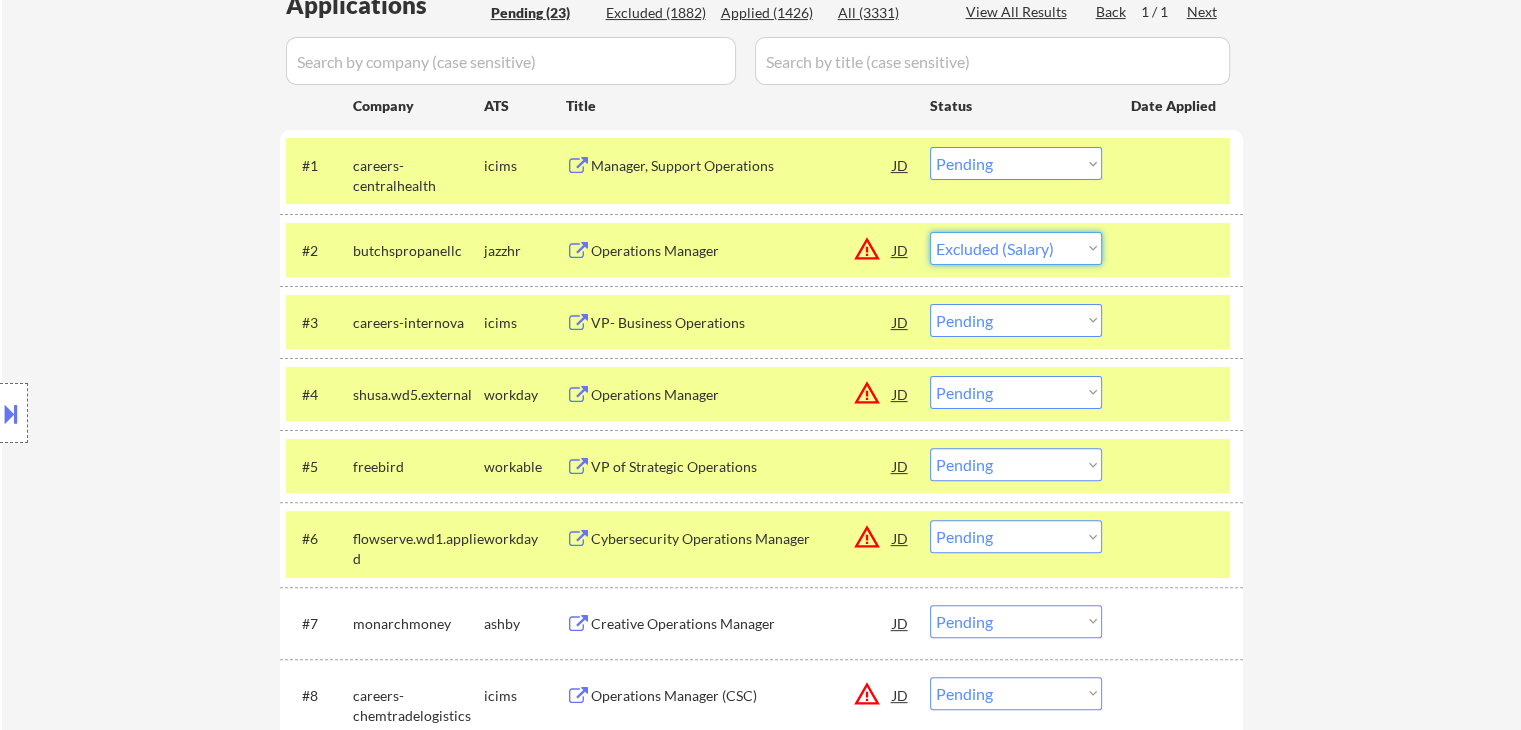 click on "Choose an option... Pending Applied Excluded (Questions) Excluded (Expired) Excluded (Location) Excluded (Bad Match) Excluded (Blocklist) Excluded (Salary) Excluded (Other)" at bounding box center (1016, 248) 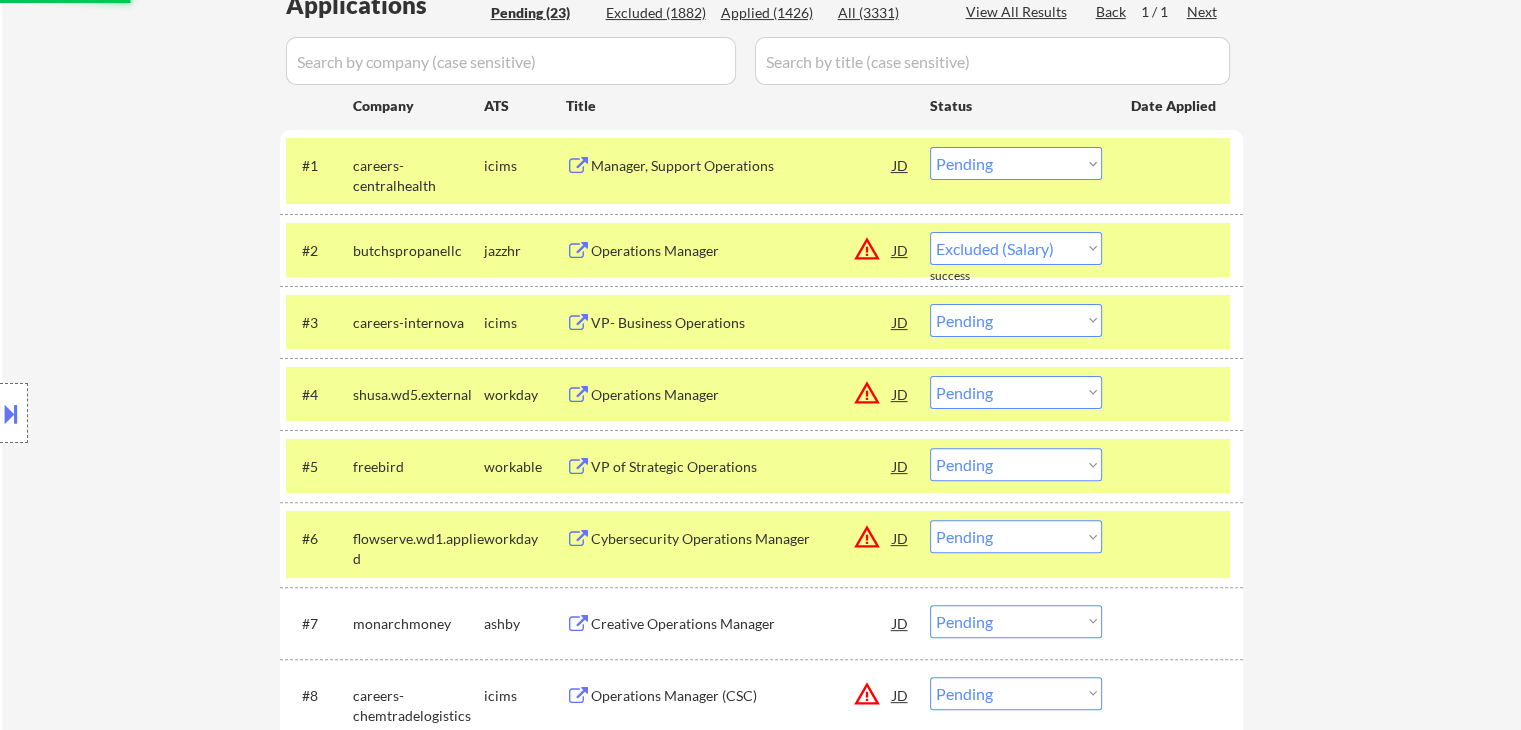 select on ""pending"" 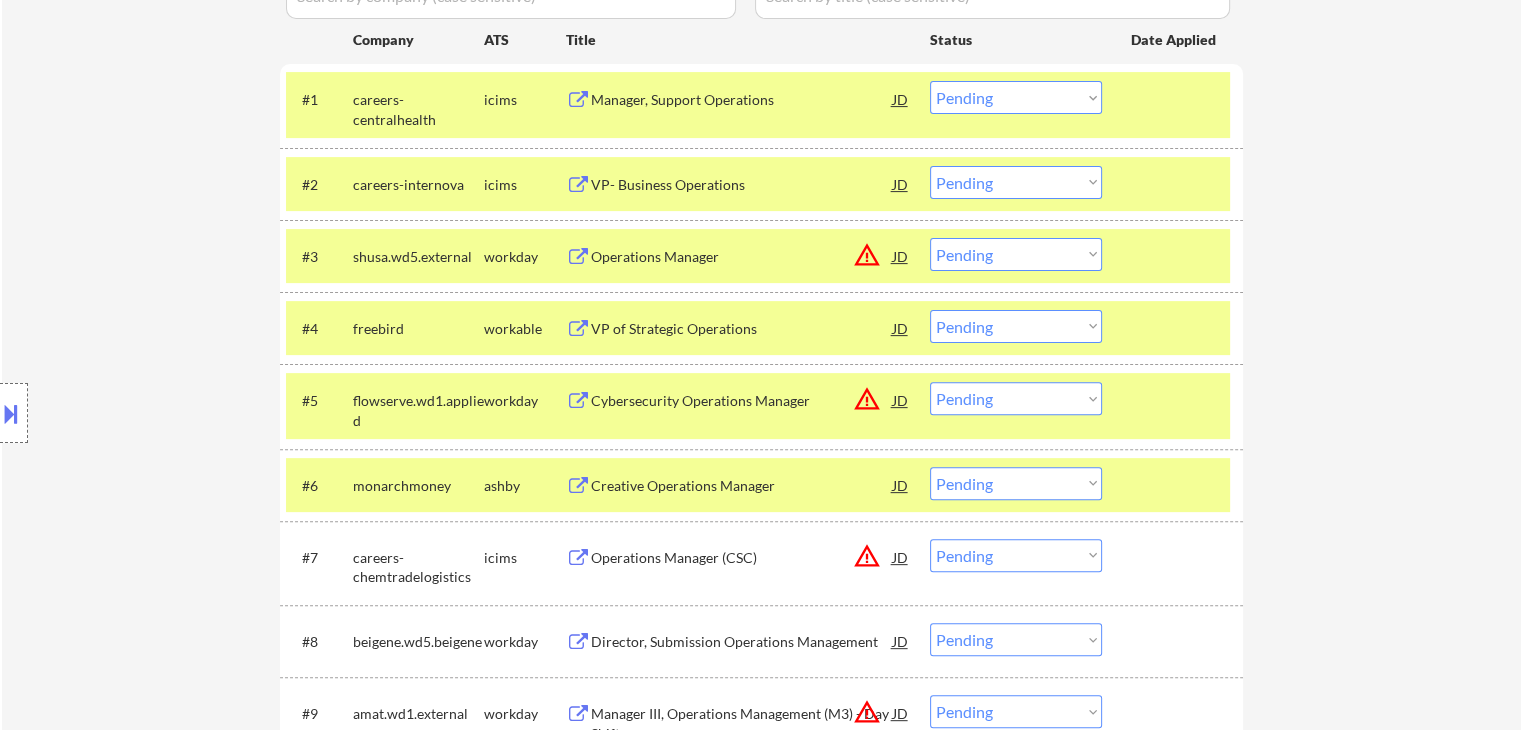 scroll, scrollTop: 612, scrollLeft: 0, axis: vertical 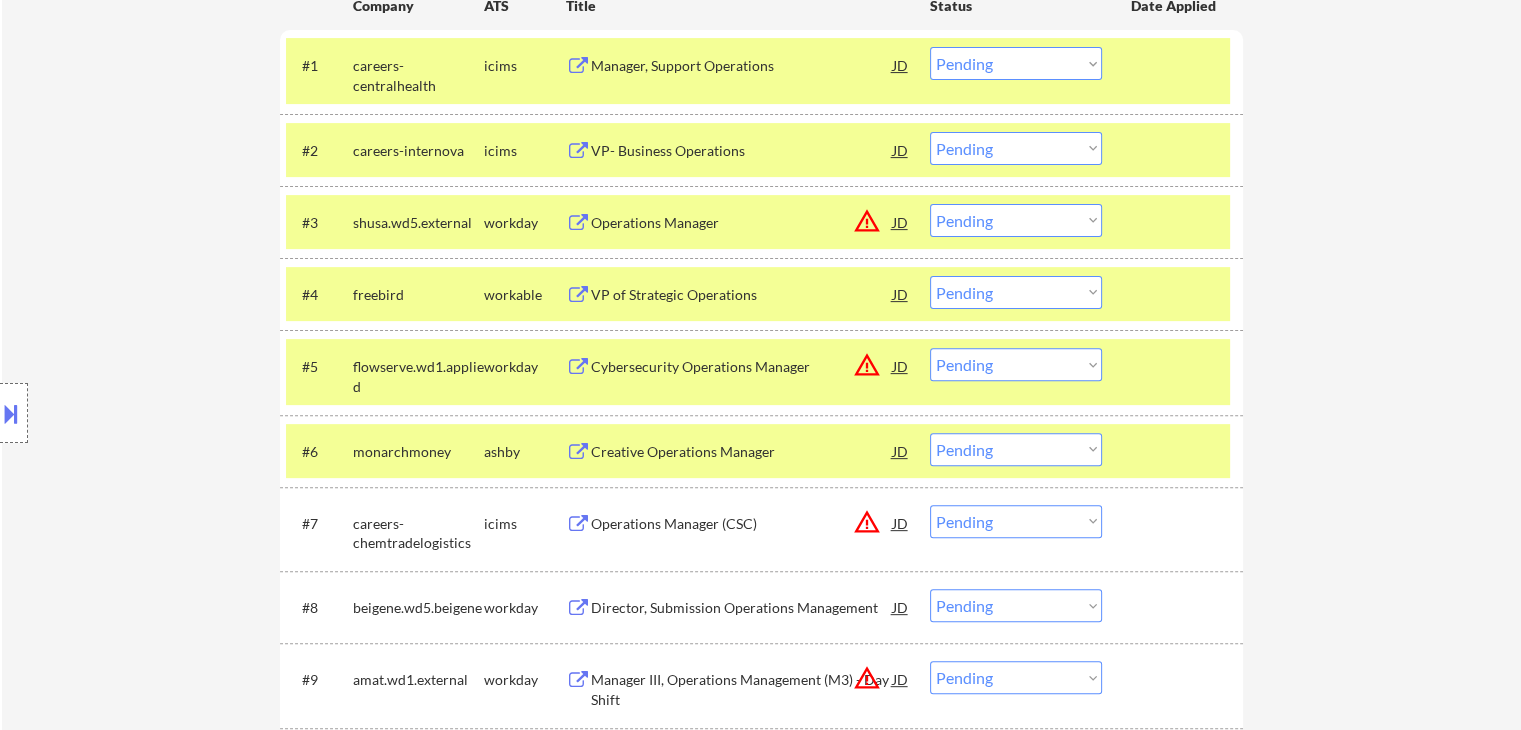 click on "Choose an option... Pending Applied Excluded (Questions) Excluded (Expired) Excluded (Location) Excluded (Bad Match) Excluded (Blocklist) Excluded (Salary) Excluded (Other)" at bounding box center (1016, 292) 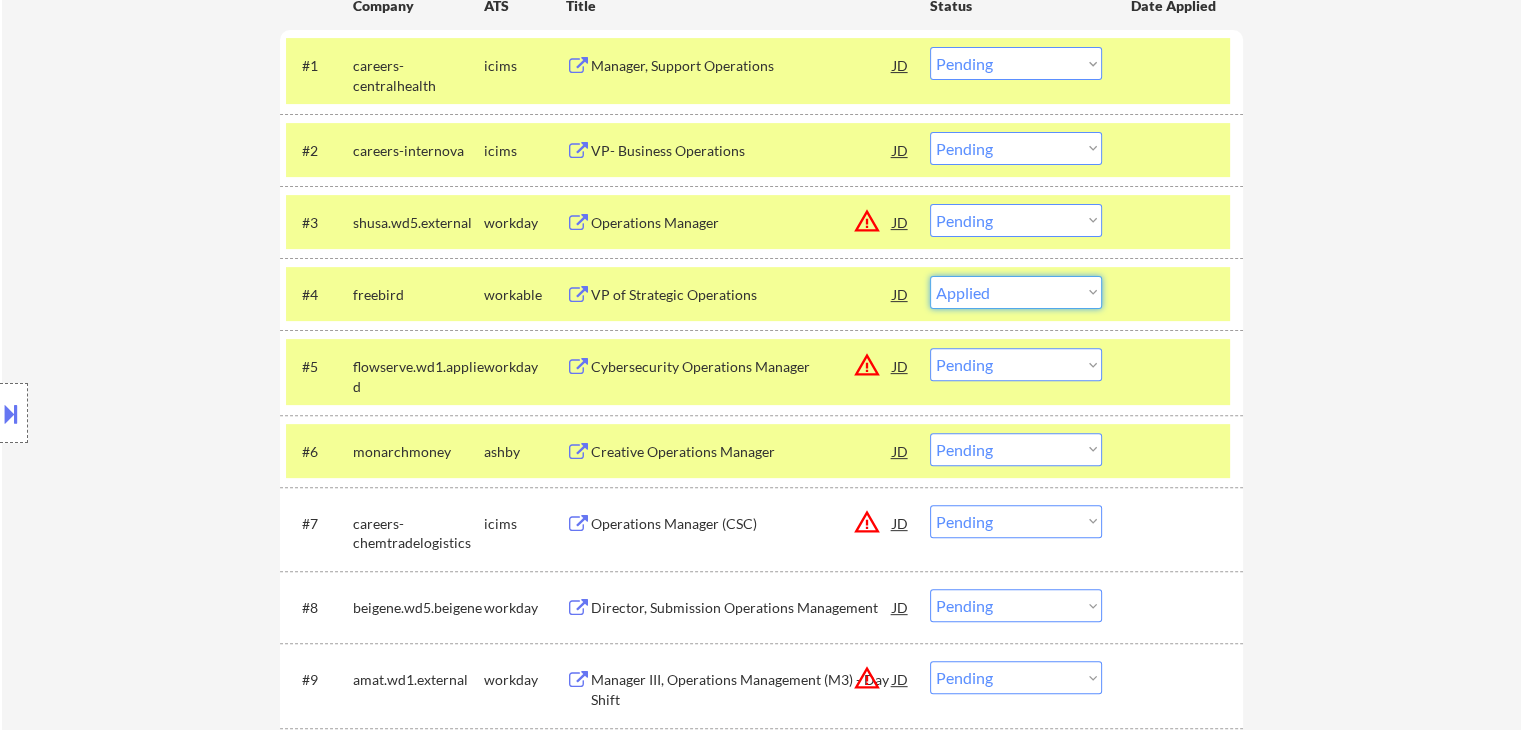 click on "Choose an option... Pending Applied Excluded (Questions) Excluded (Expired) Excluded (Location) Excluded (Bad Match) Excluded (Blocklist) Excluded (Salary) Excluded (Other)" at bounding box center [1016, 292] 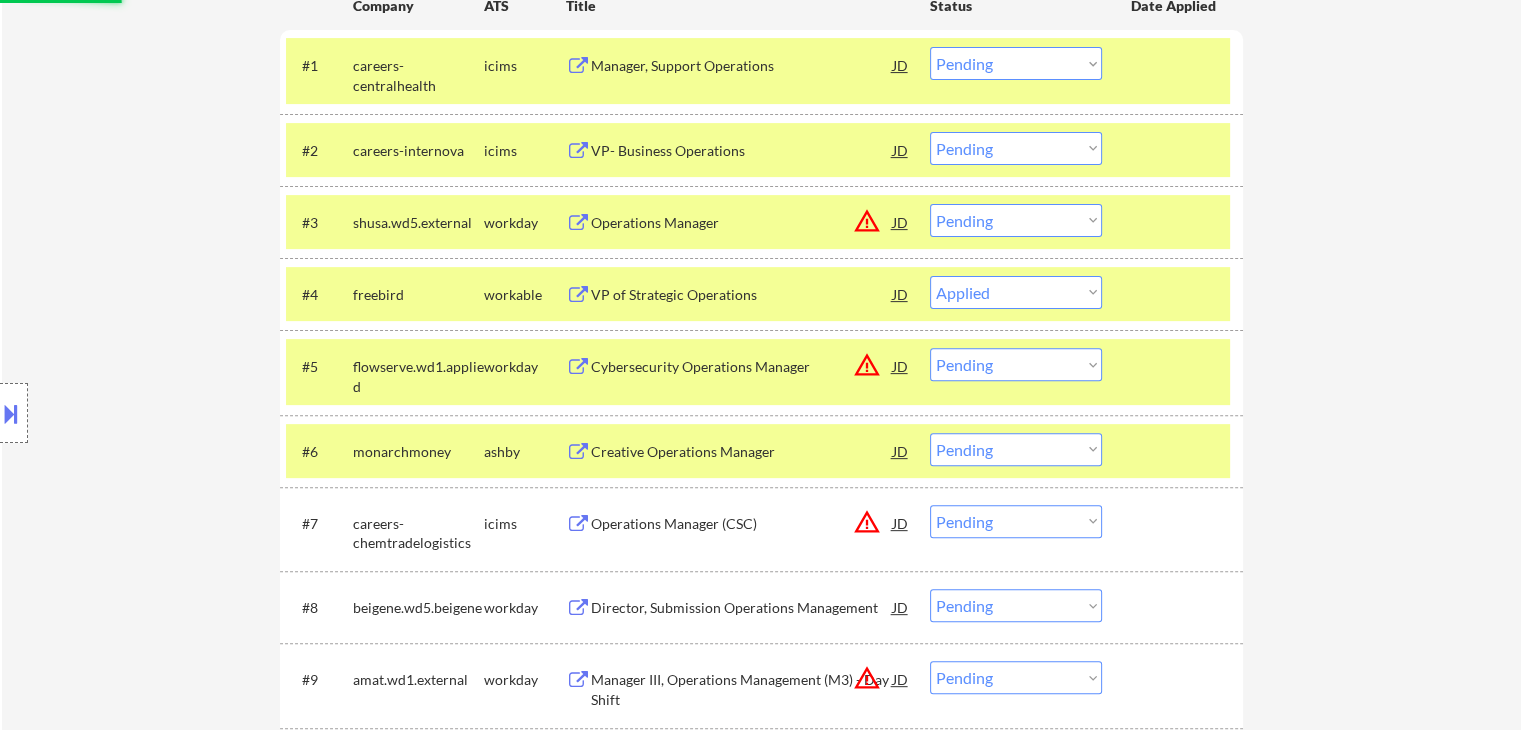 click on "Location Inclusions:" at bounding box center [179, 413] 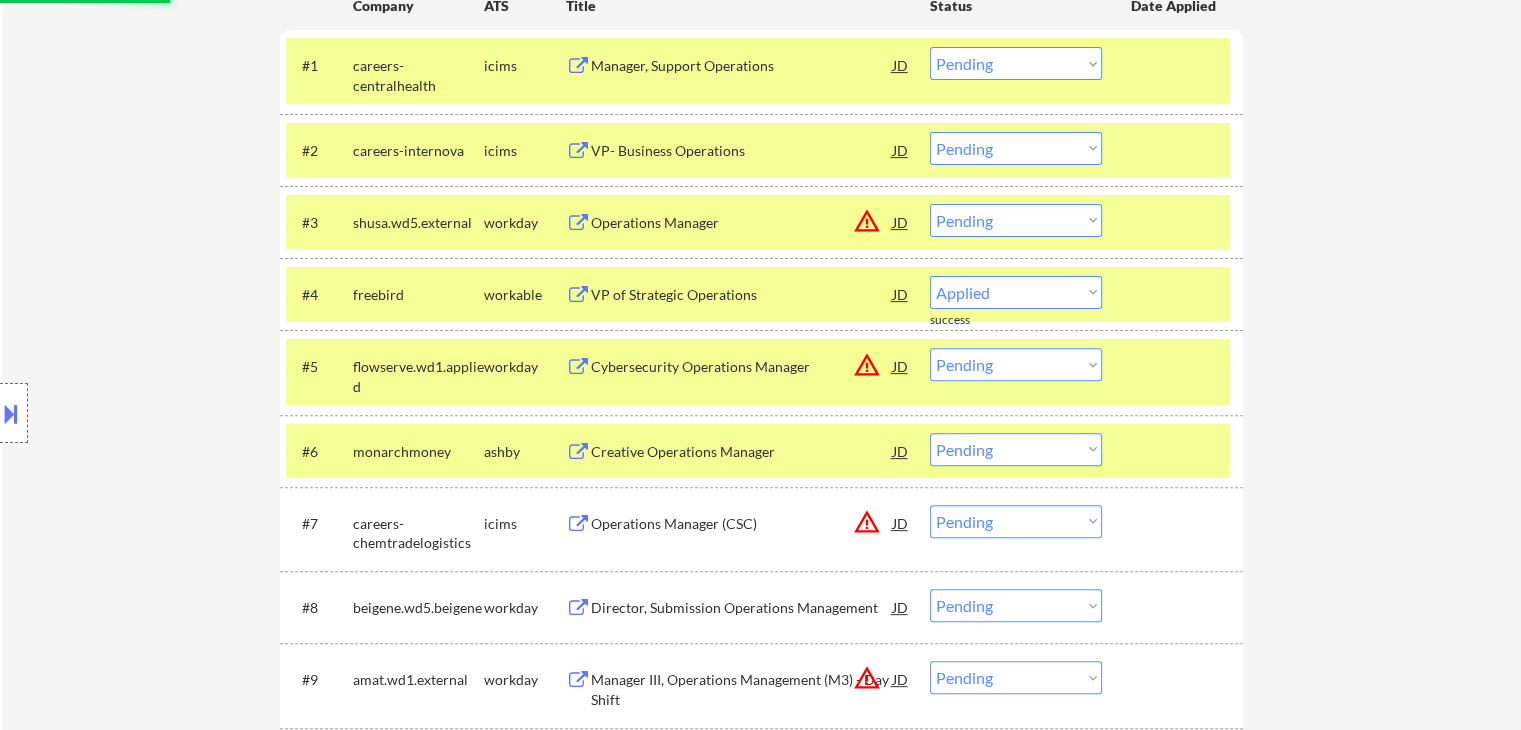 select on ""pending"" 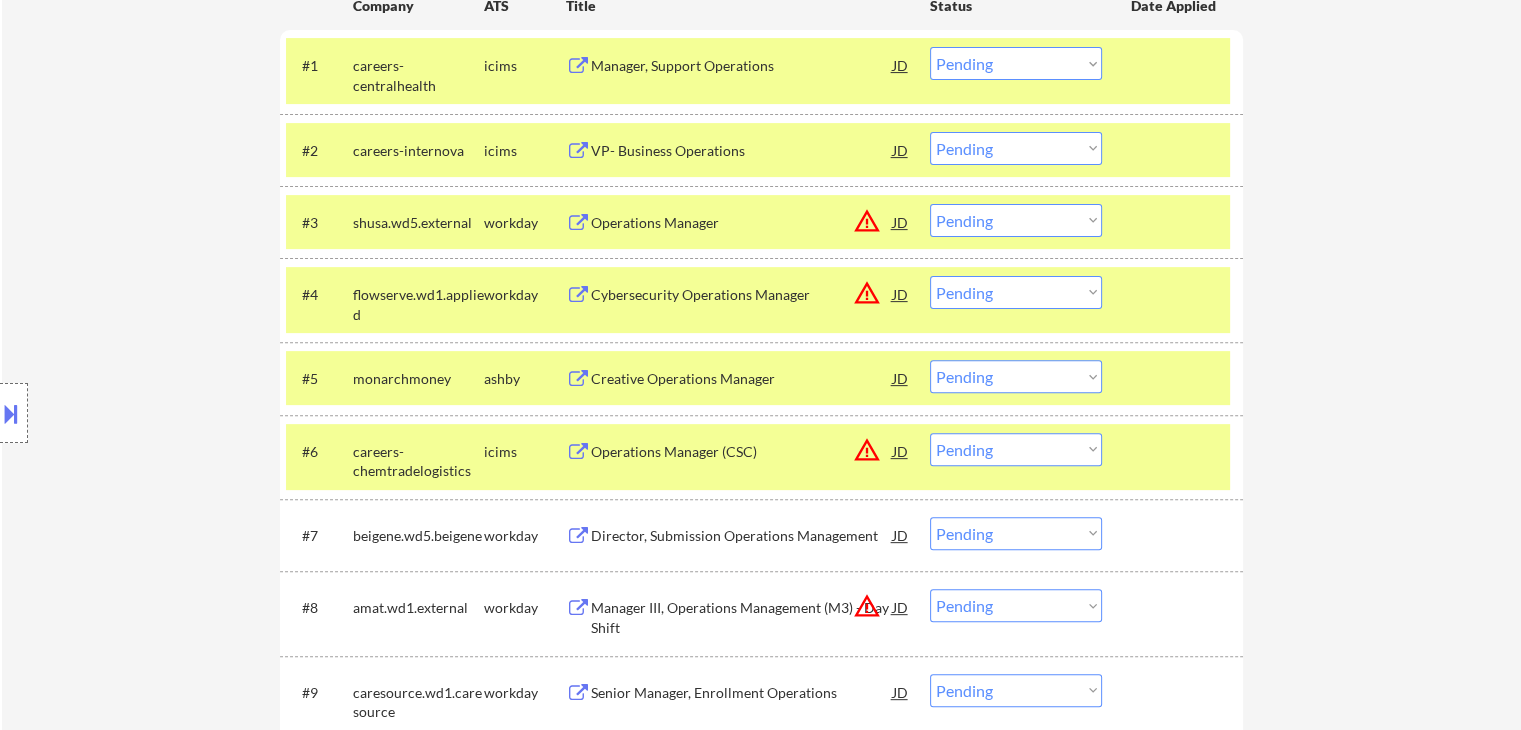 click on "Location Inclusions:" at bounding box center [179, 413] 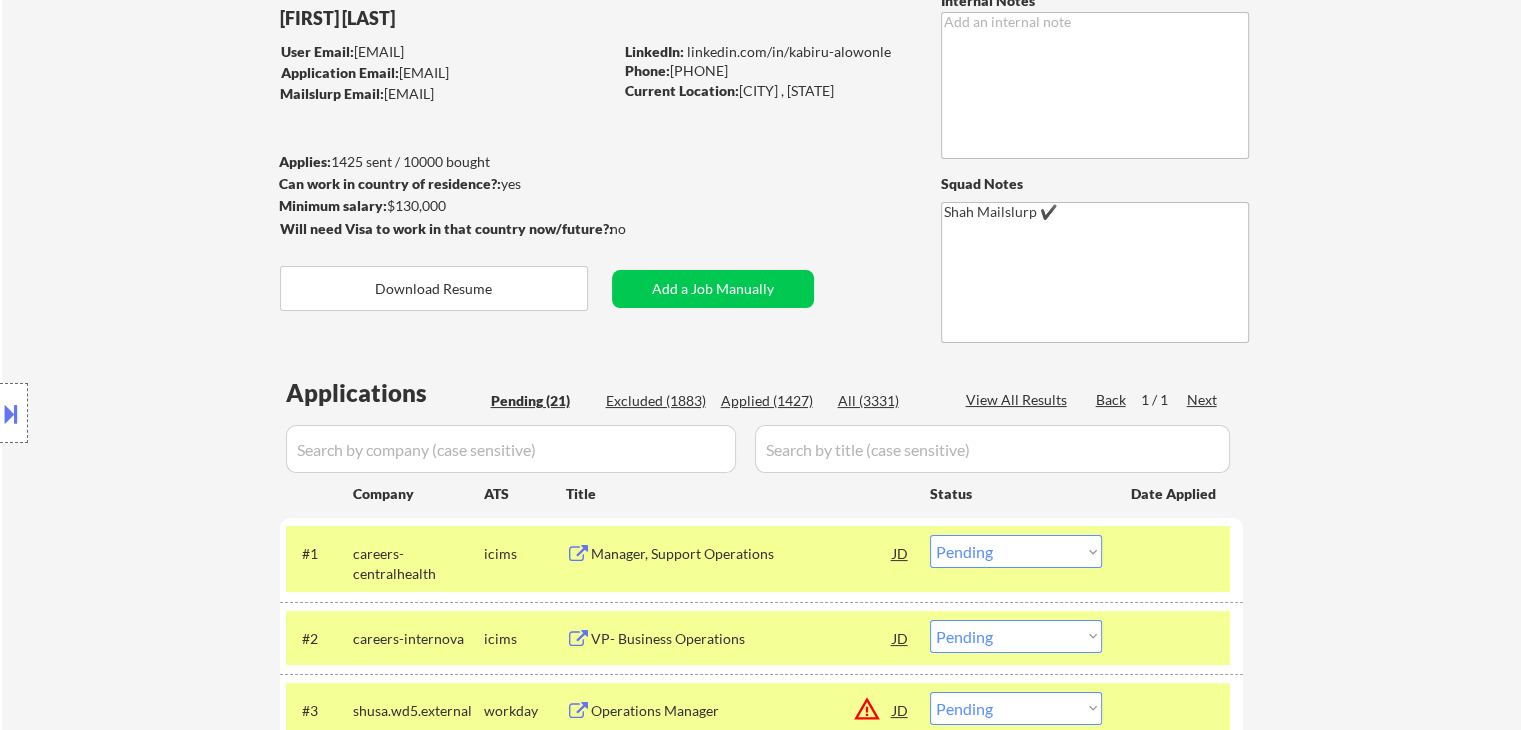 scroll, scrollTop: 200, scrollLeft: 0, axis: vertical 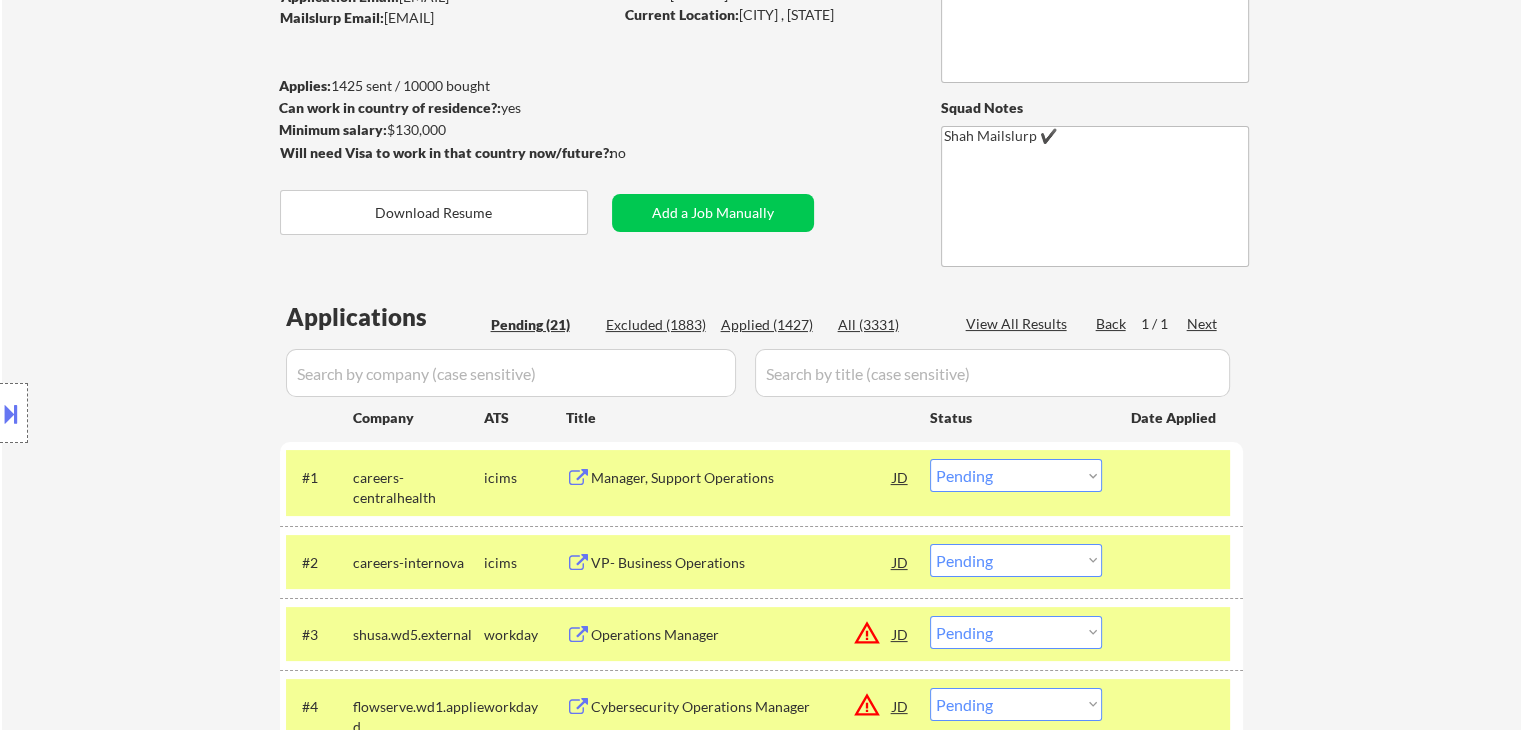 click on "Location Inclusions:" at bounding box center (179, 413) 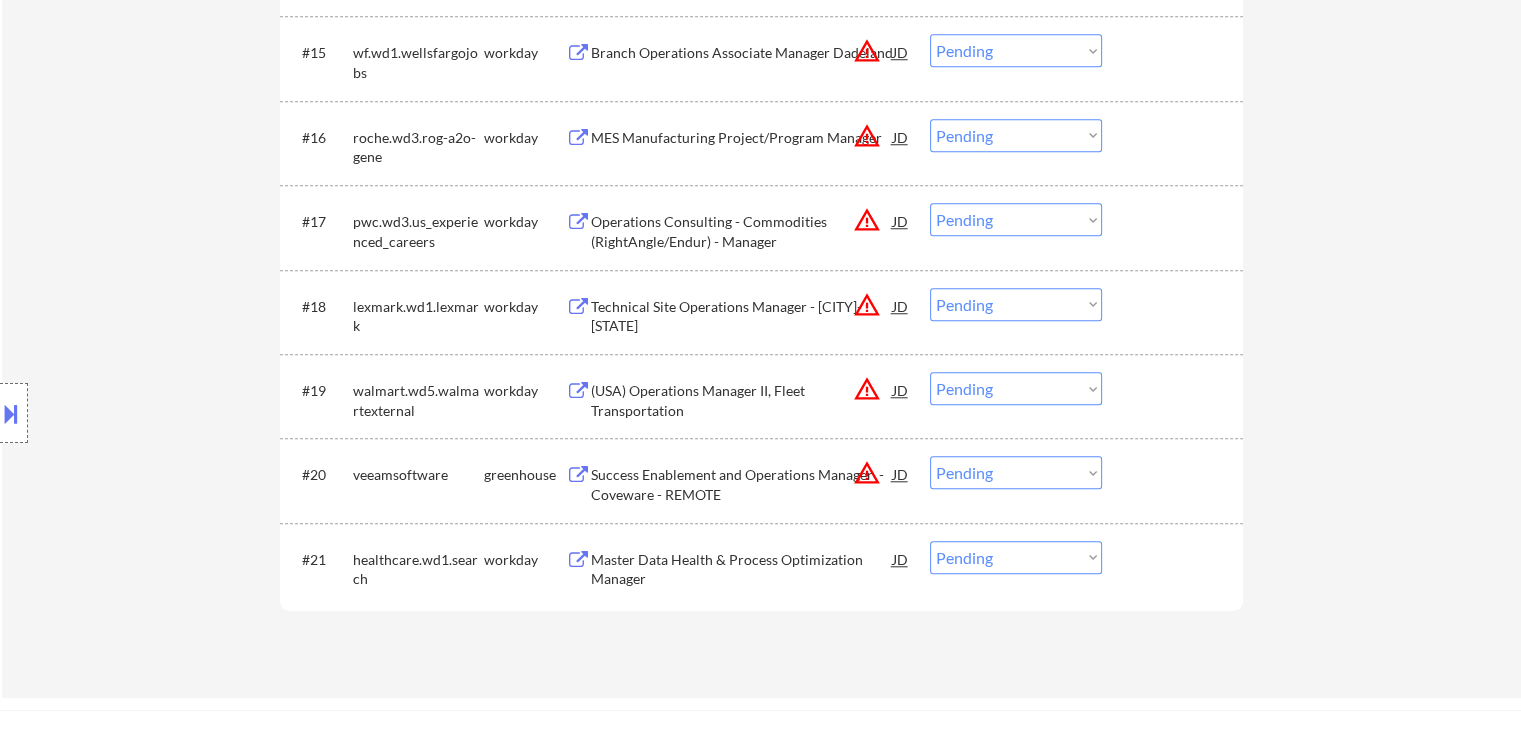 scroll, scrollTop: 1800, scrollLeft: 0, axis: vertical 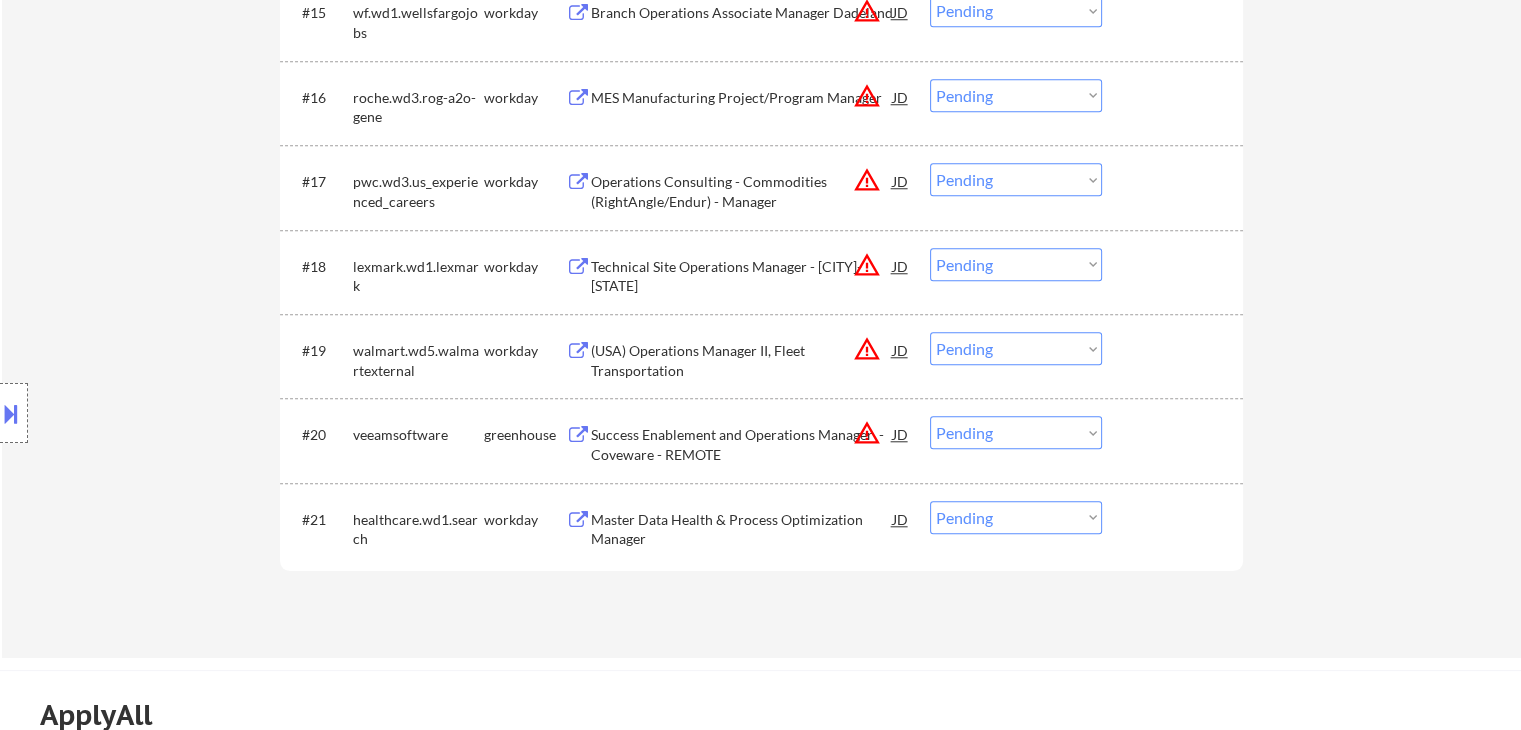drag, startPoint x: 744, startPoint y: 589, endPoint x: 663, endPoint y: 540, distance: 94.66784 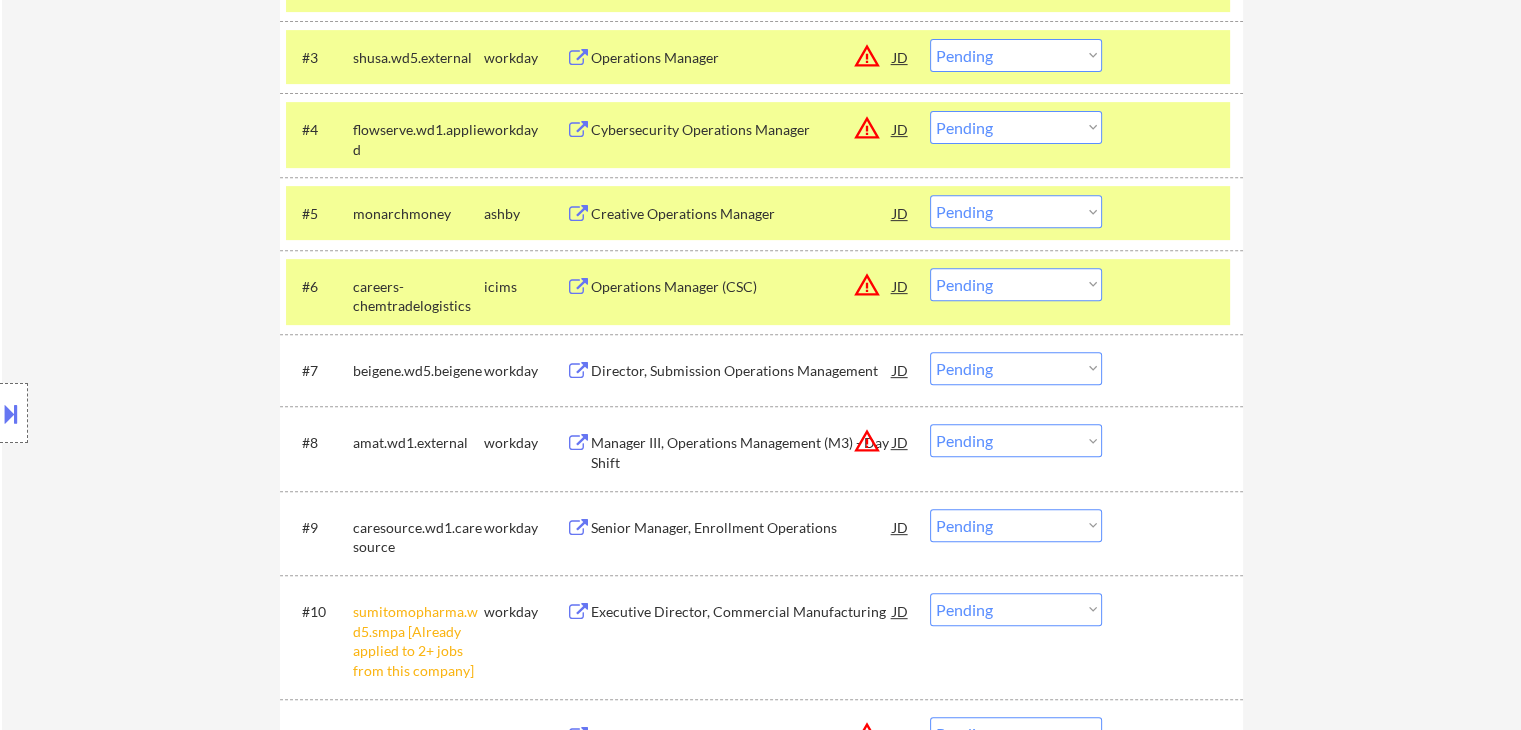 scroll, scrollTop: 700, scrollLeft: 0, axis: vertical 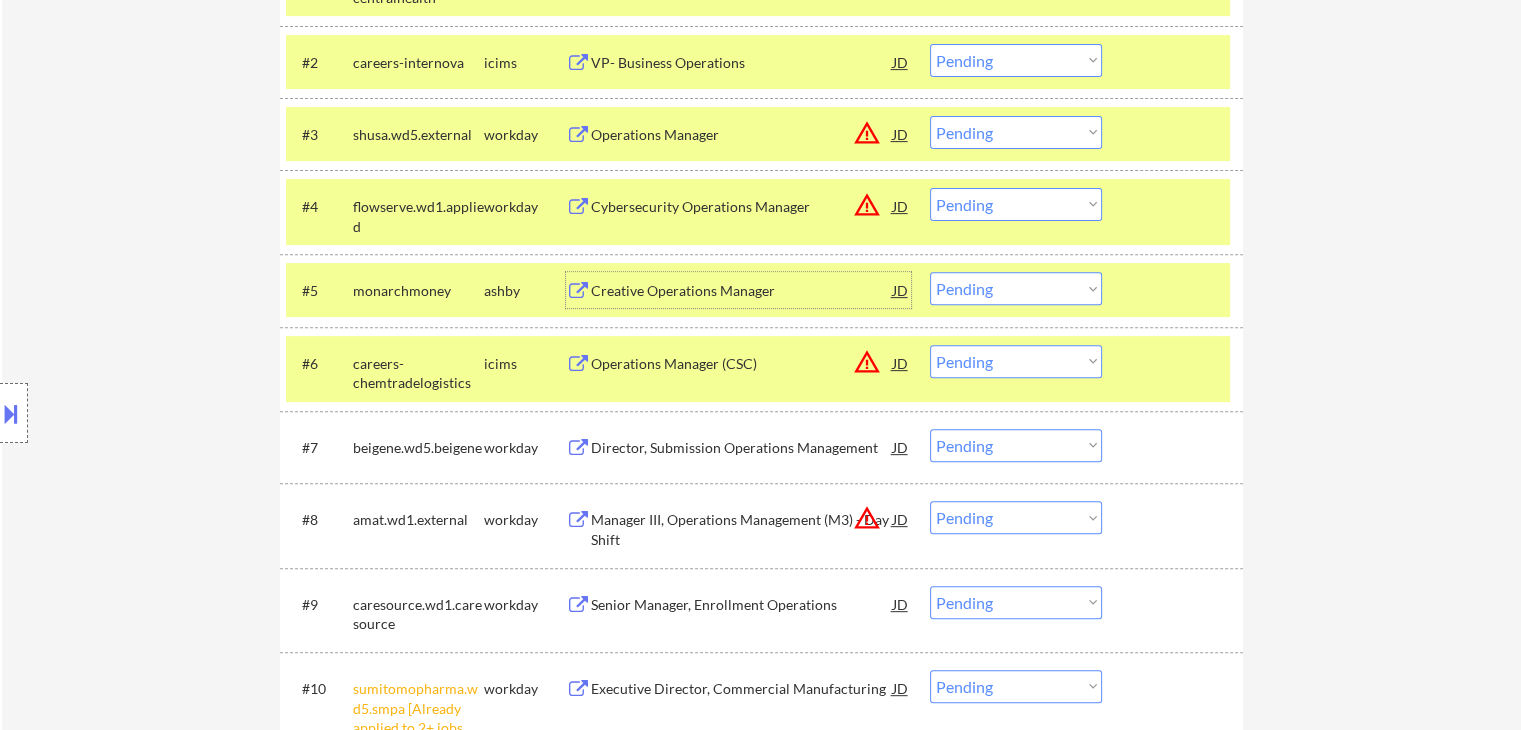 click on "Creative Operations Manager" at bounding box center (742, 291) 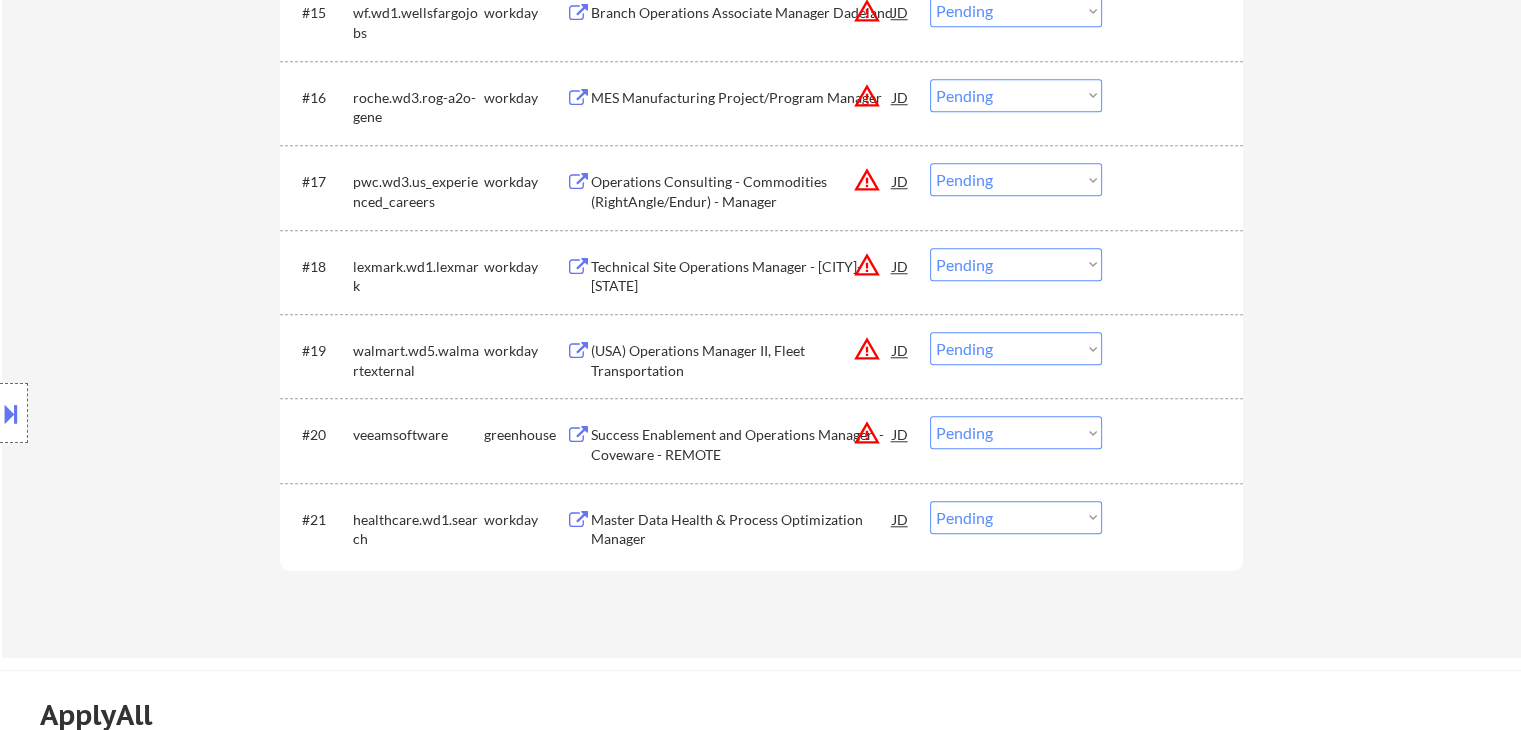 drag, startPoint x: 634, startPoint y: 436, endPoint x: 620, endPoint y: 473, distance: 39.56008 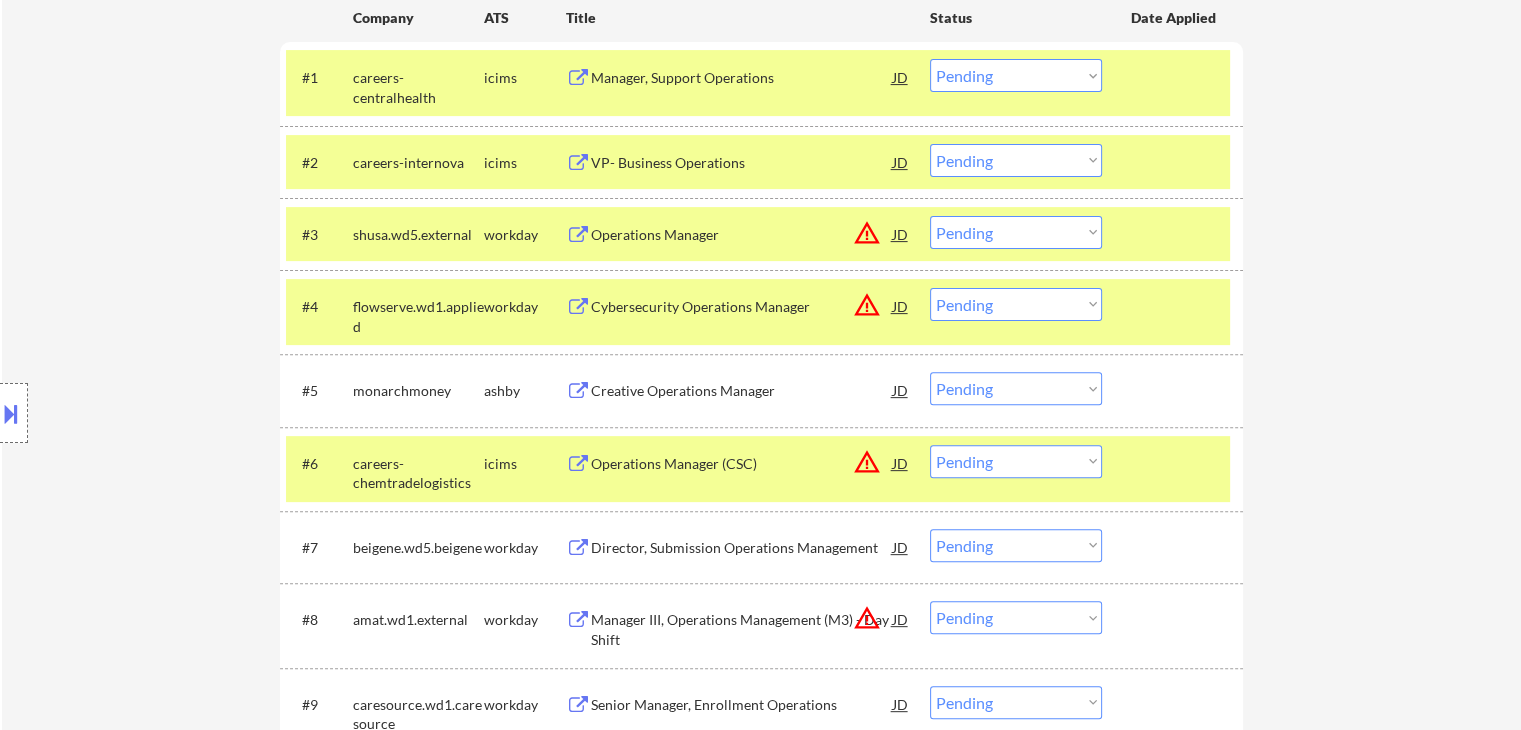 scroll, scrollTop: 800, scrollLeft: 0, axis: vertical 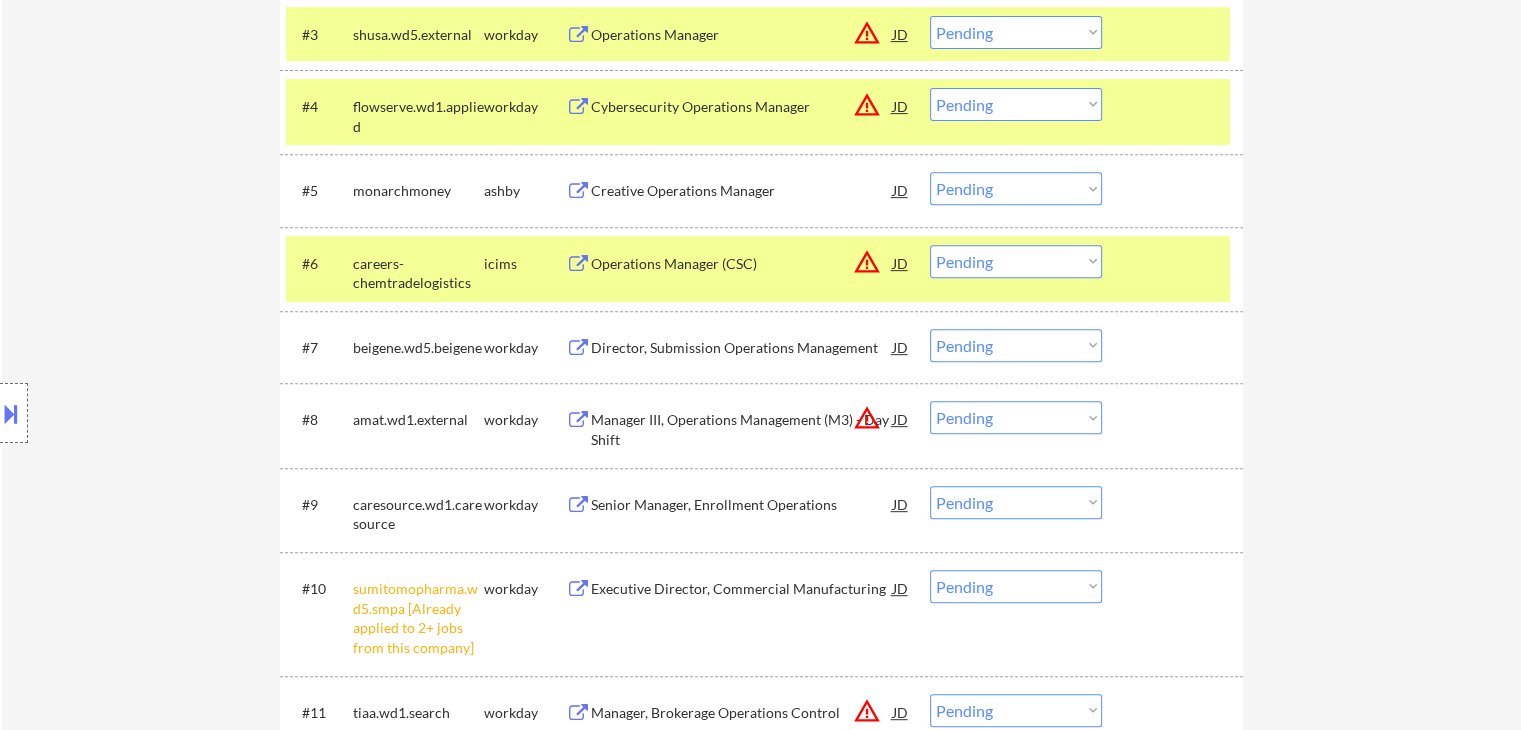 click on "Location Inclusions:" at bounding box center [179, 413] 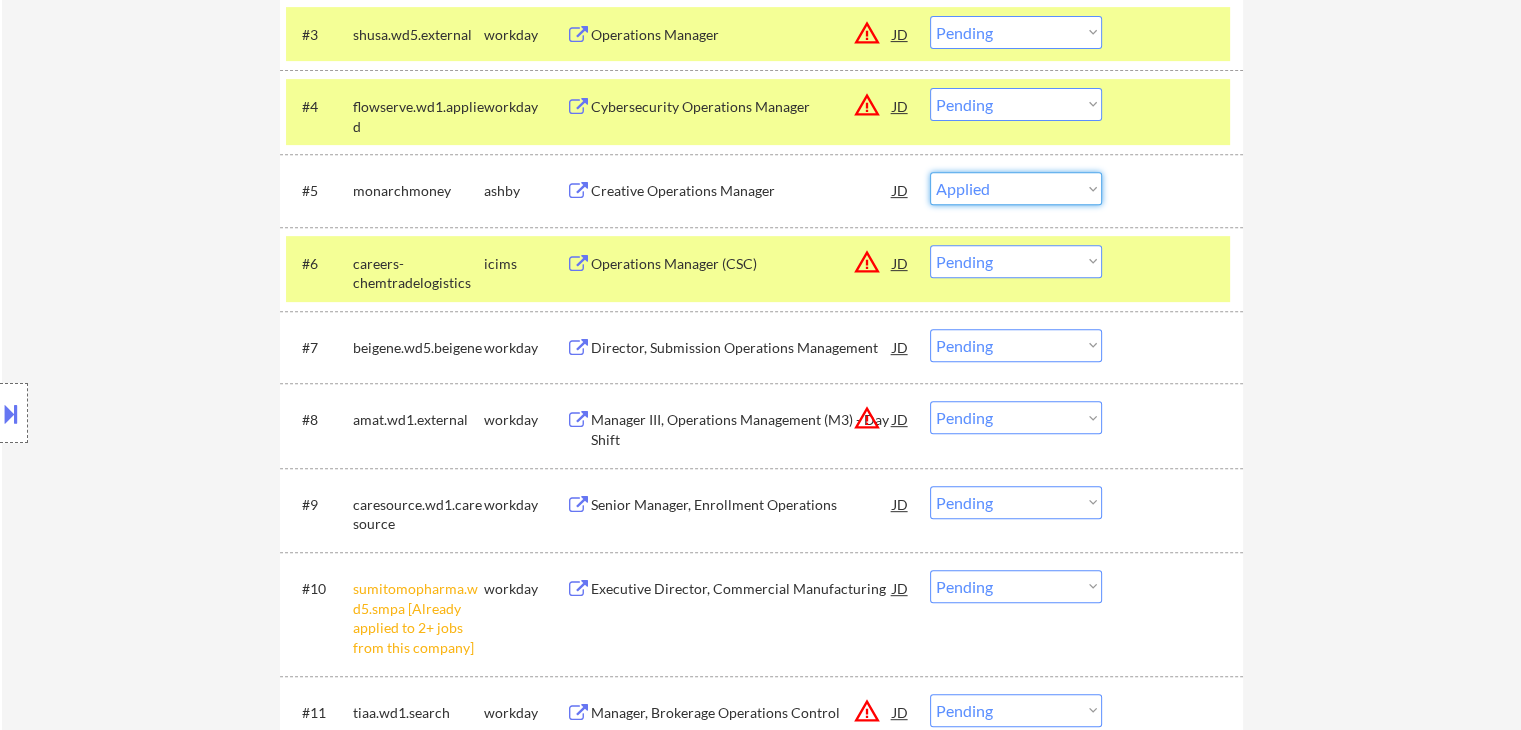 click on "Choose an option... Pending Applied Excluded (Questions) Excluded (Expired) Excluded (Location) Excluded (Bad Match) Excluded (Blocklist) Excluded (Salary) Excluded (Other)" at bounding box center (1016, 188) 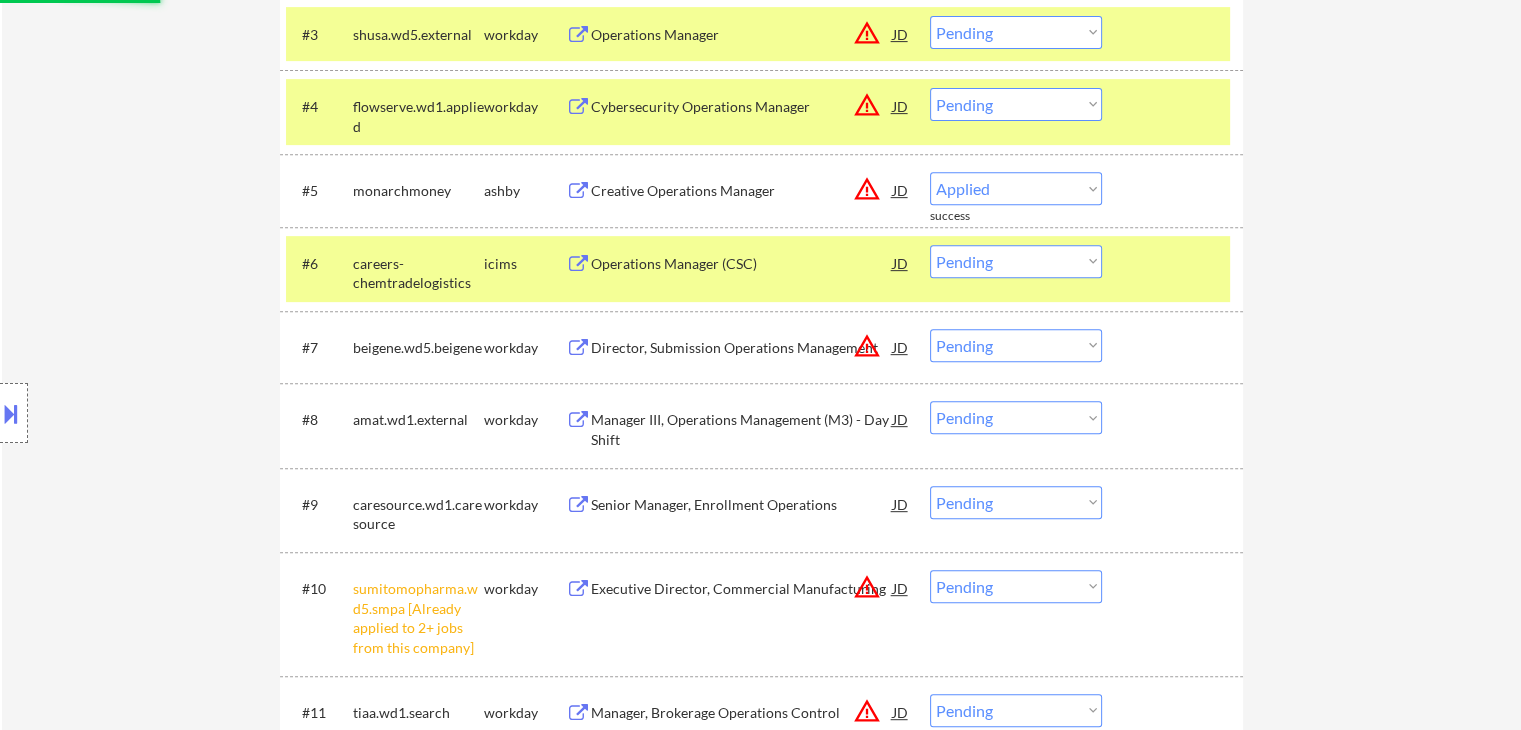 select on ""pending"" 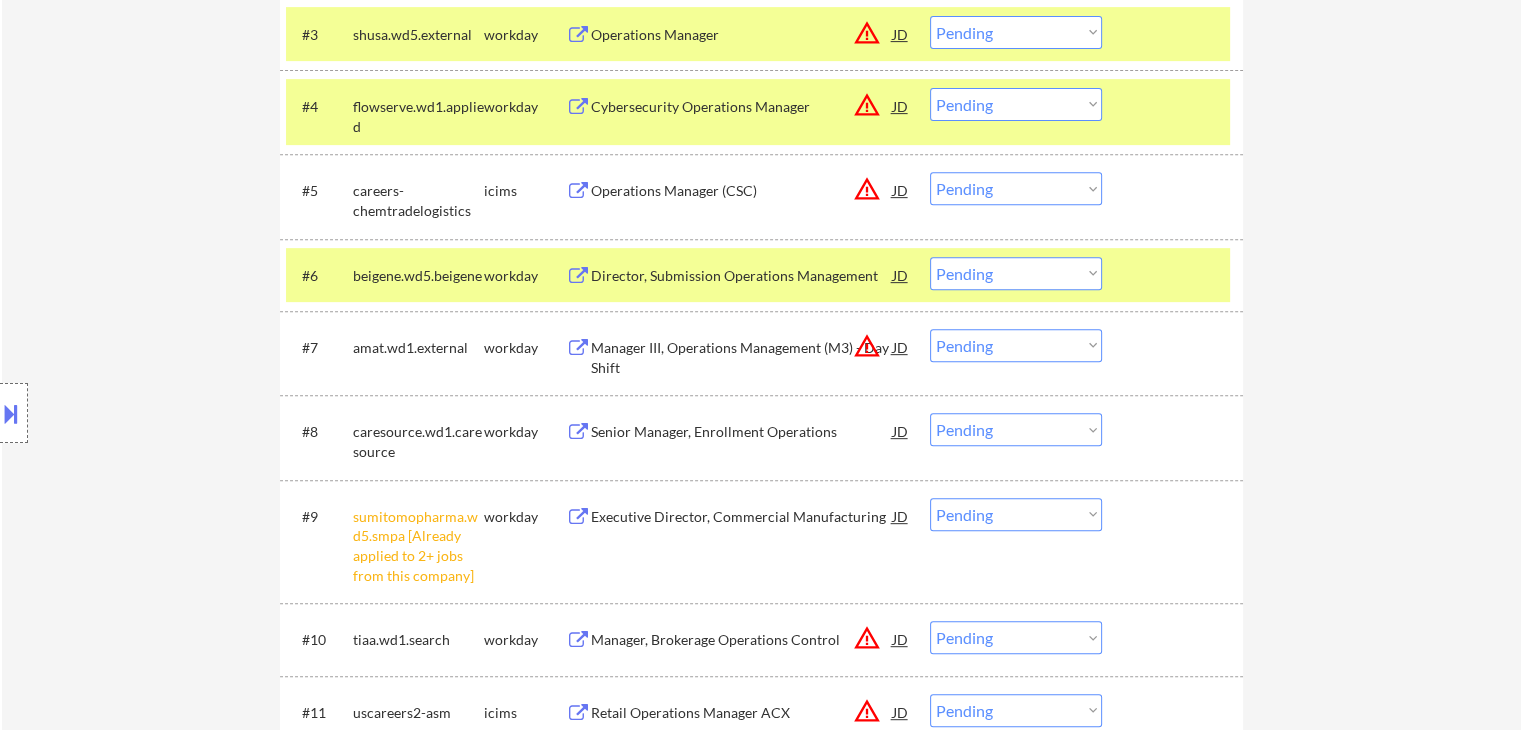 click at bounding box center (14, 413) 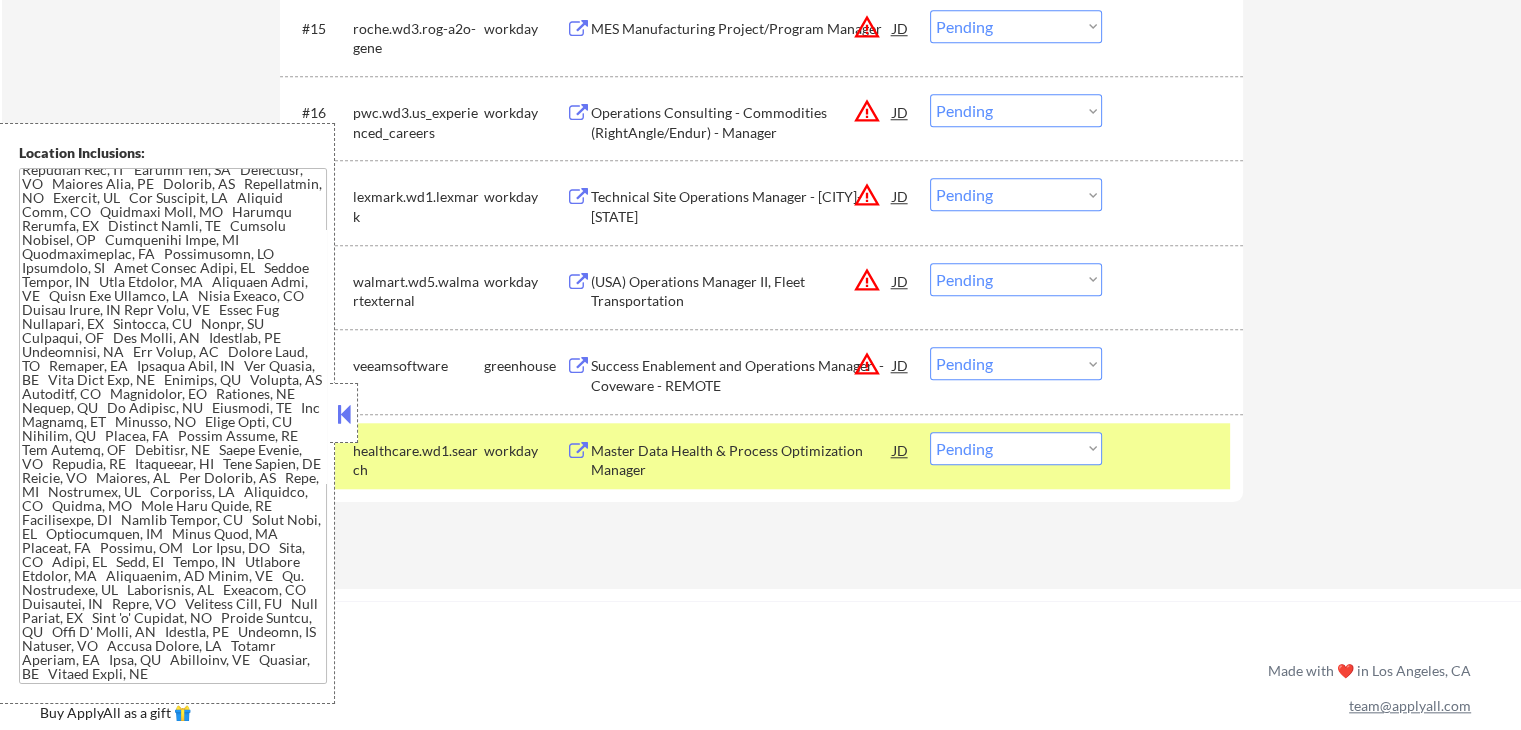 scroll, scrollTop: 1900, scrollLeft: 0, axis: vertical 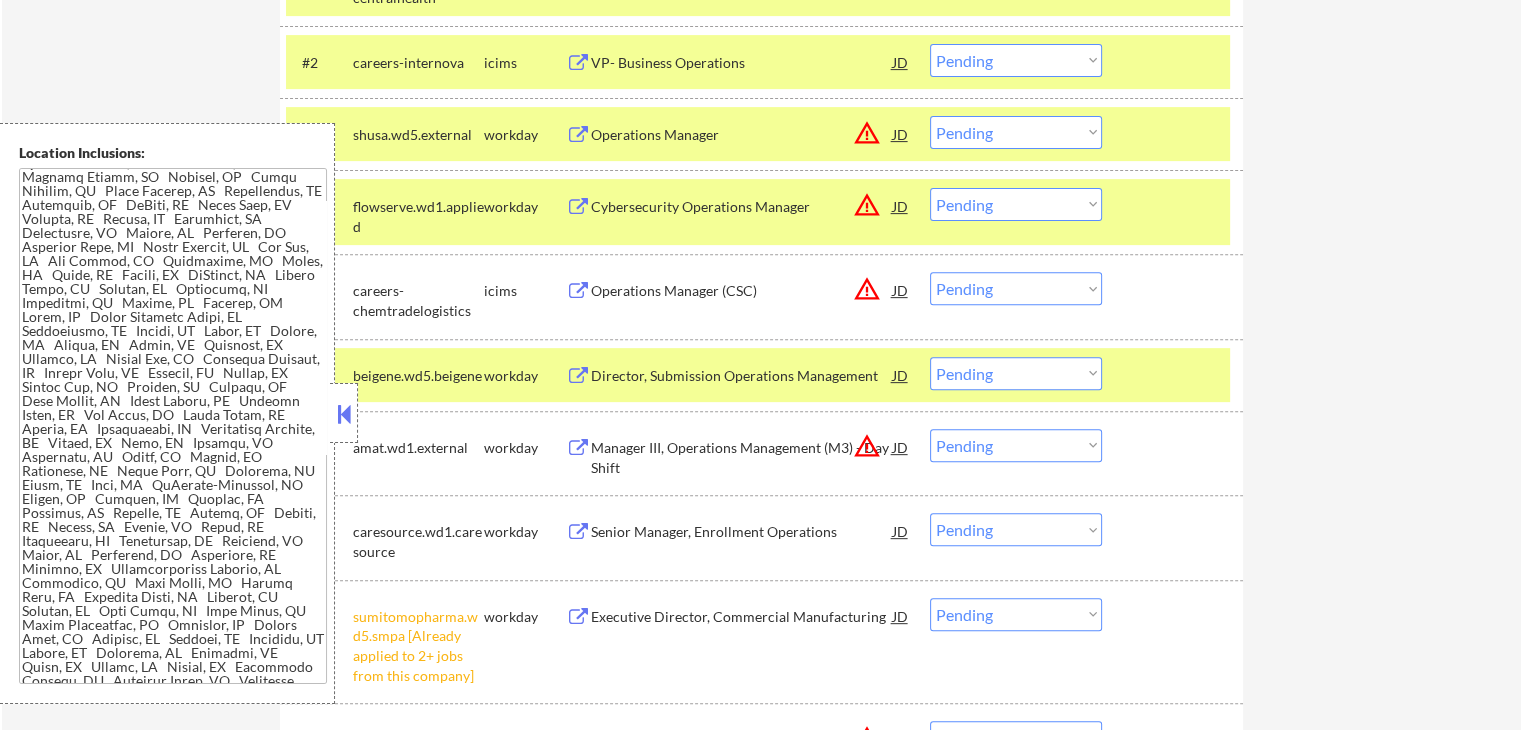 click at bounding box center [344, 414] 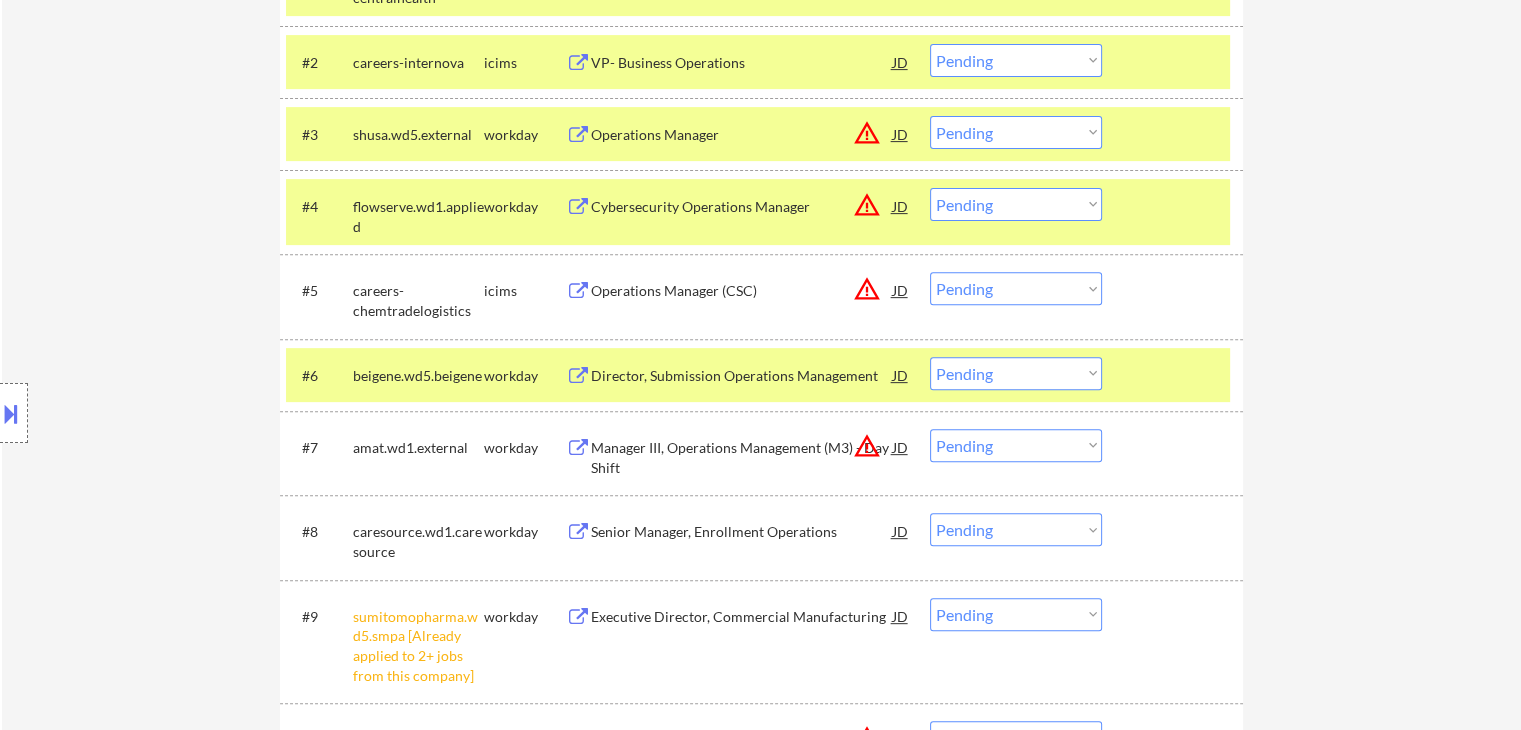 click on "Location Inclusions:" at bounding box center [179, 413] 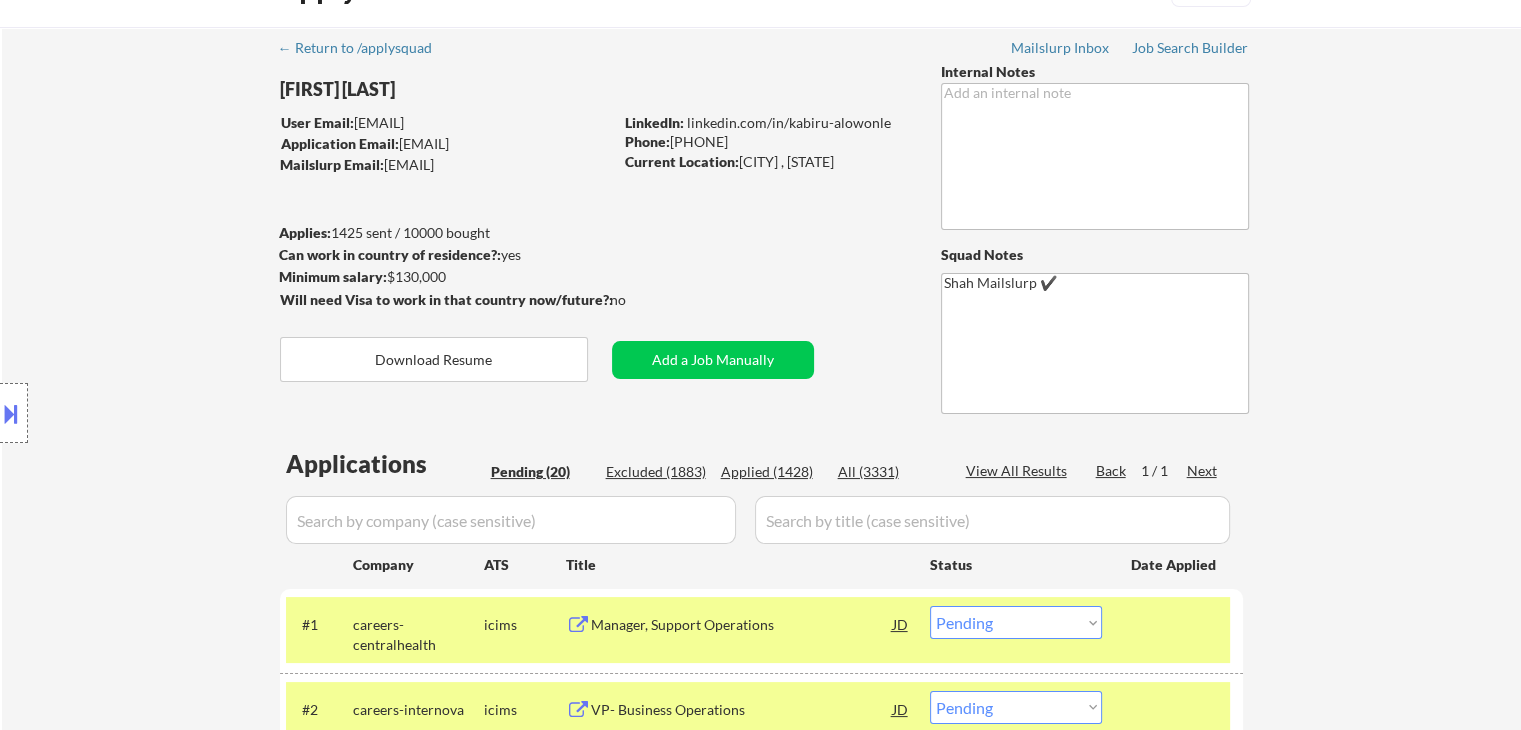 scroll, scrollTop: 0, scrollLeft: 0, axis: both 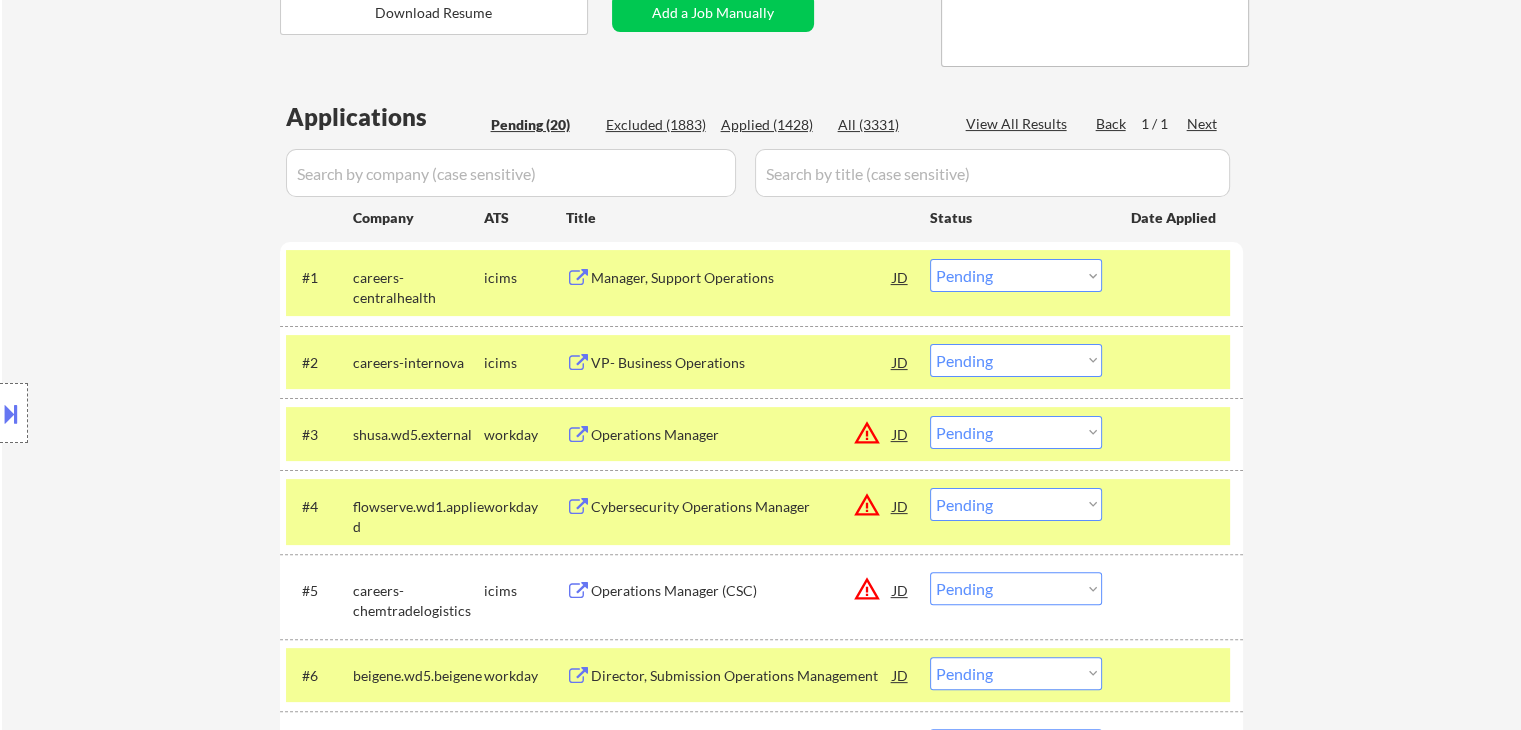 click on "Location Inclusions:" at bounding box center (179, 413) 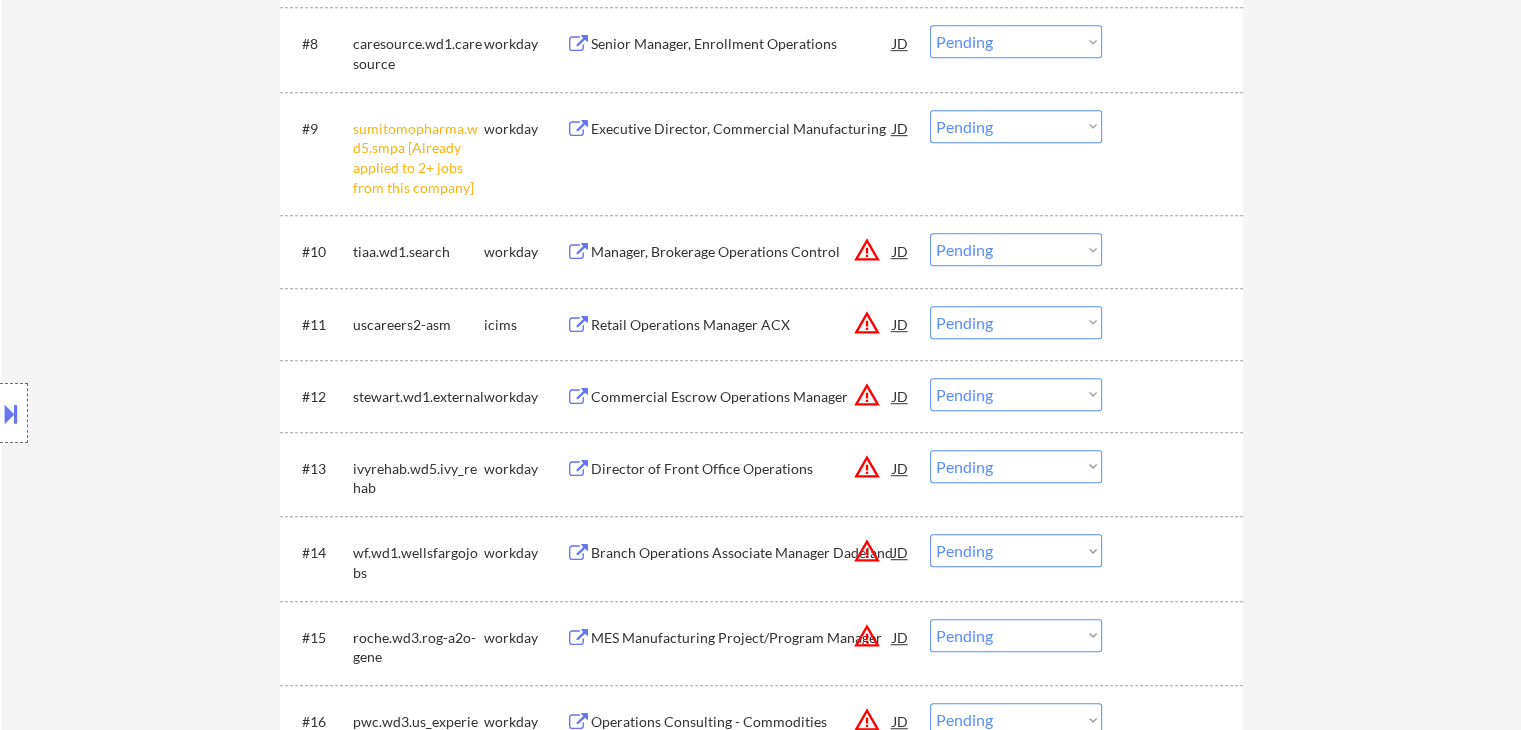 scroll, scrollTop: 1000, scrollLeft: 0, axis: vertical 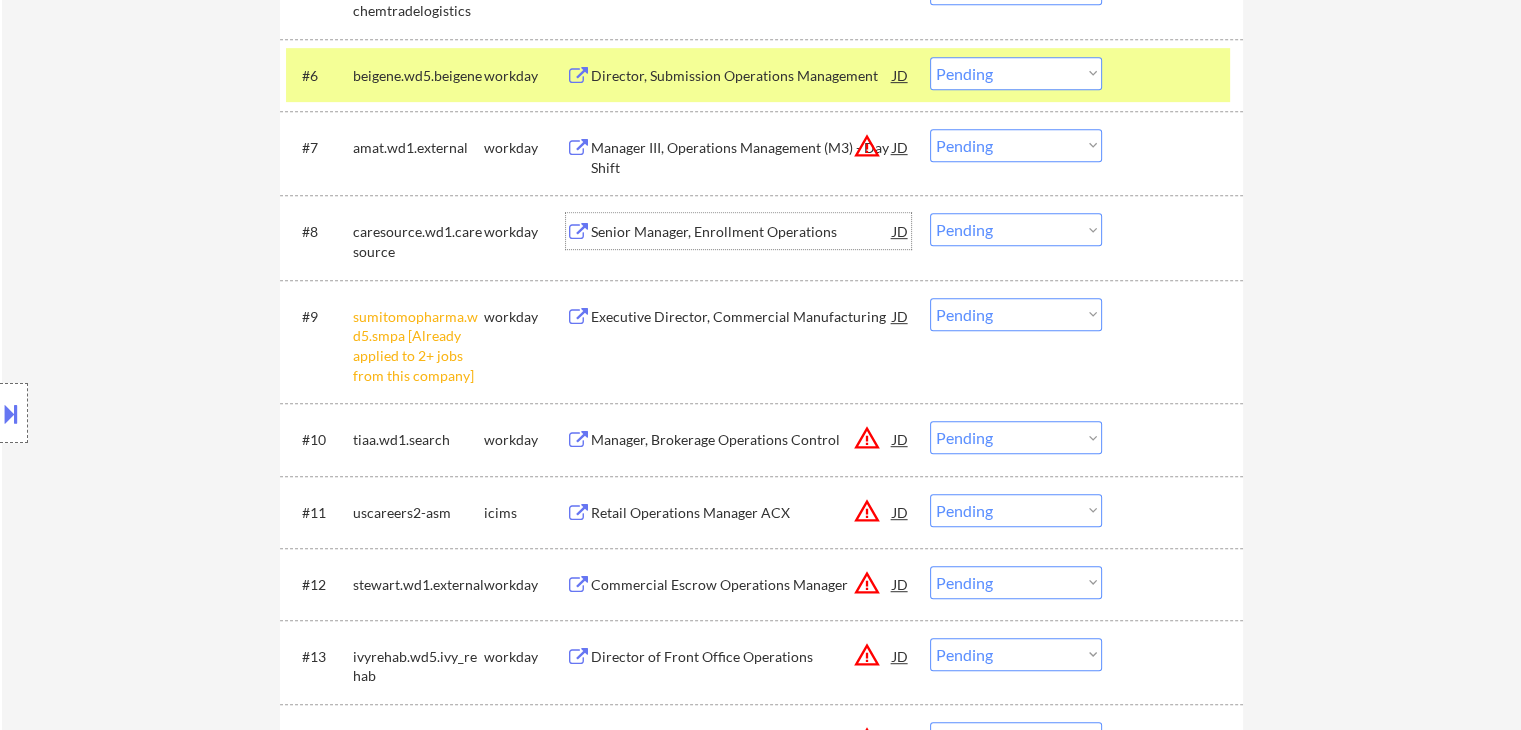 click on "Senior Manager, Enrollment Operations" at bounding box center (742, 231) 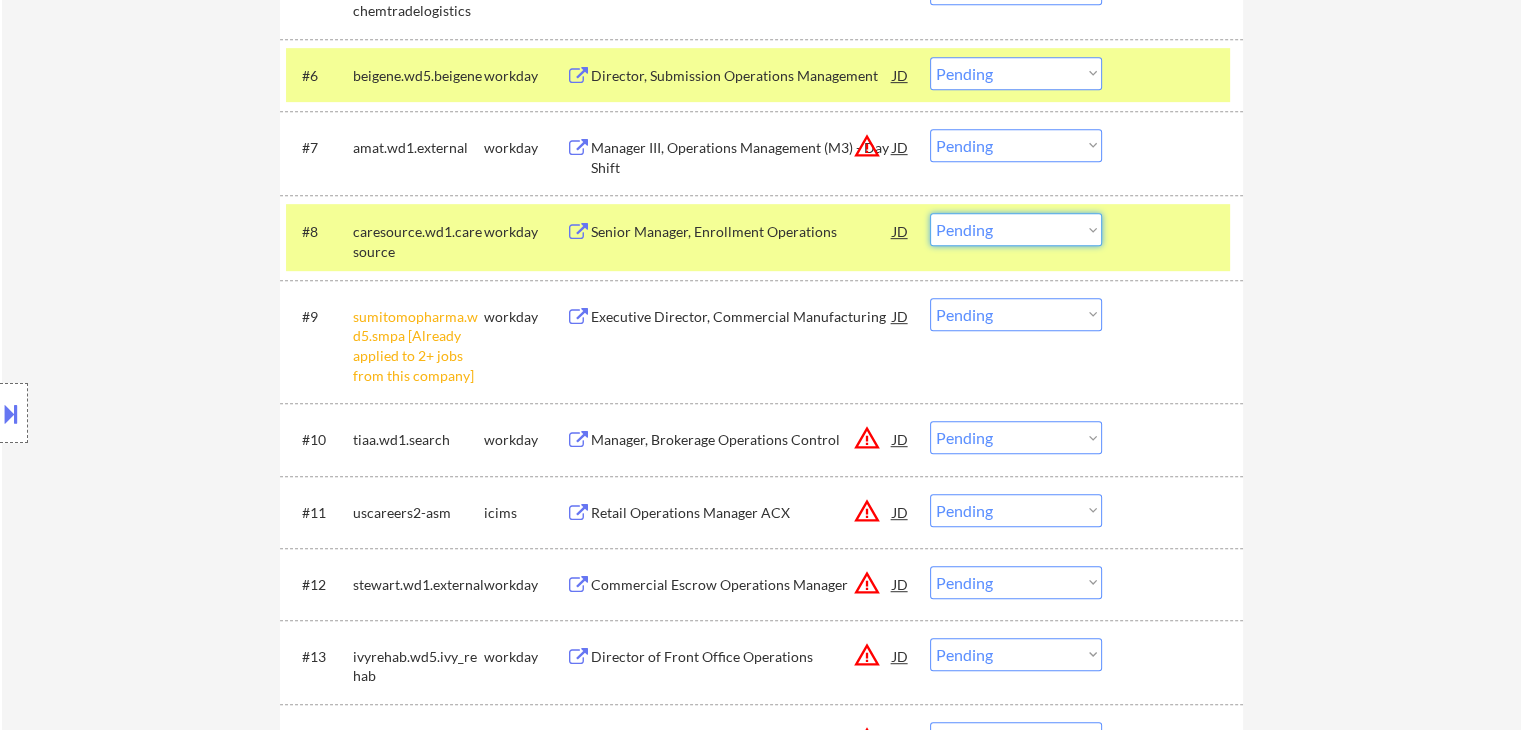 click on "Choose an option... Pending Applied Excluded (Questions) Excluded (Expired) Excluded (Location) Excluded (Bad Match) Excluded (Blocklist) Excluded (Salary) Excluded (Other)" at bounding box center [1016, 229] 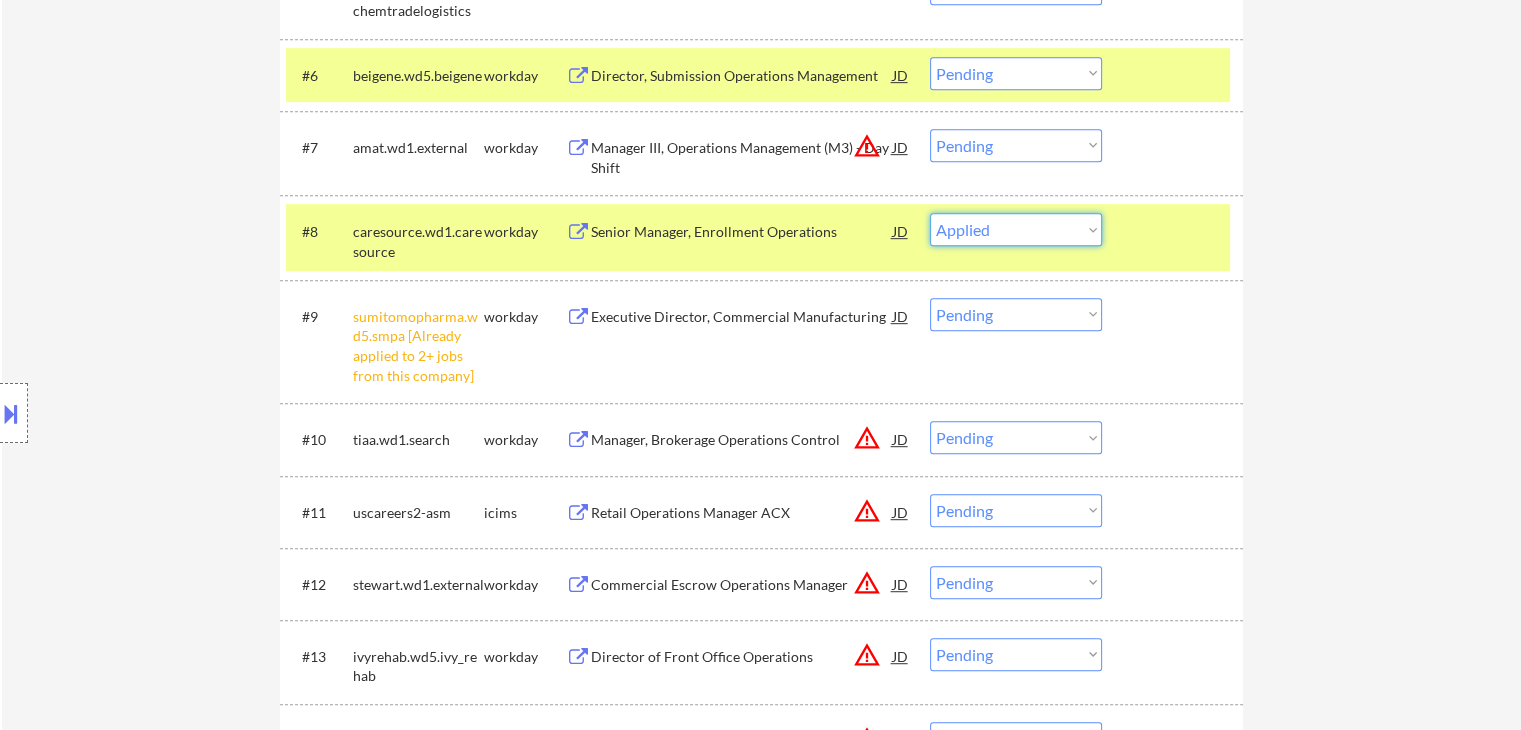 click on "Choose an option... Pending Applied Excluded (Questions) Excluded (Expired) Excluded (Location) Excluded (Bad Match) Excluded (Blocklist) Excluded (Salary) Excluded (Other)" at bounding box center (1016, 229) 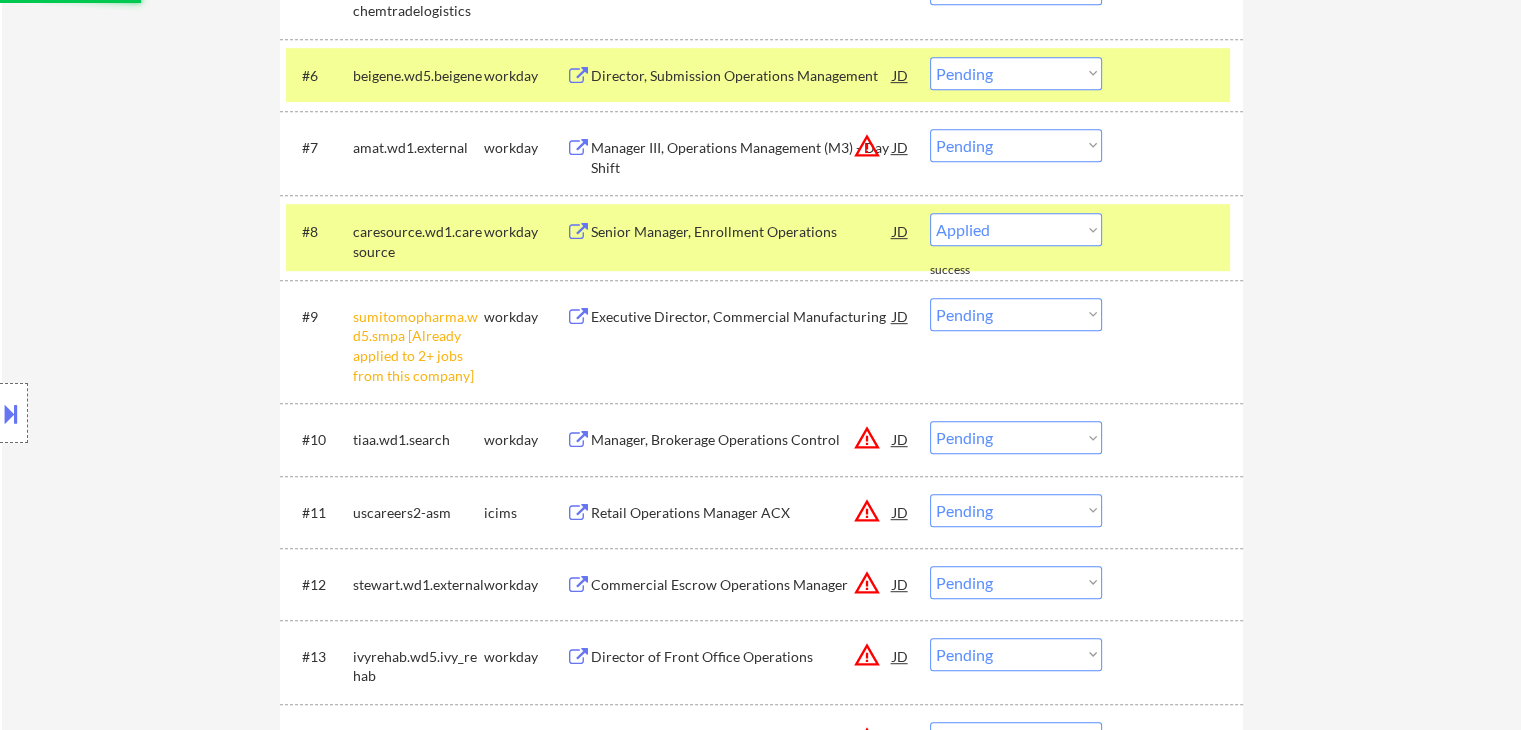 select on ""pending"" 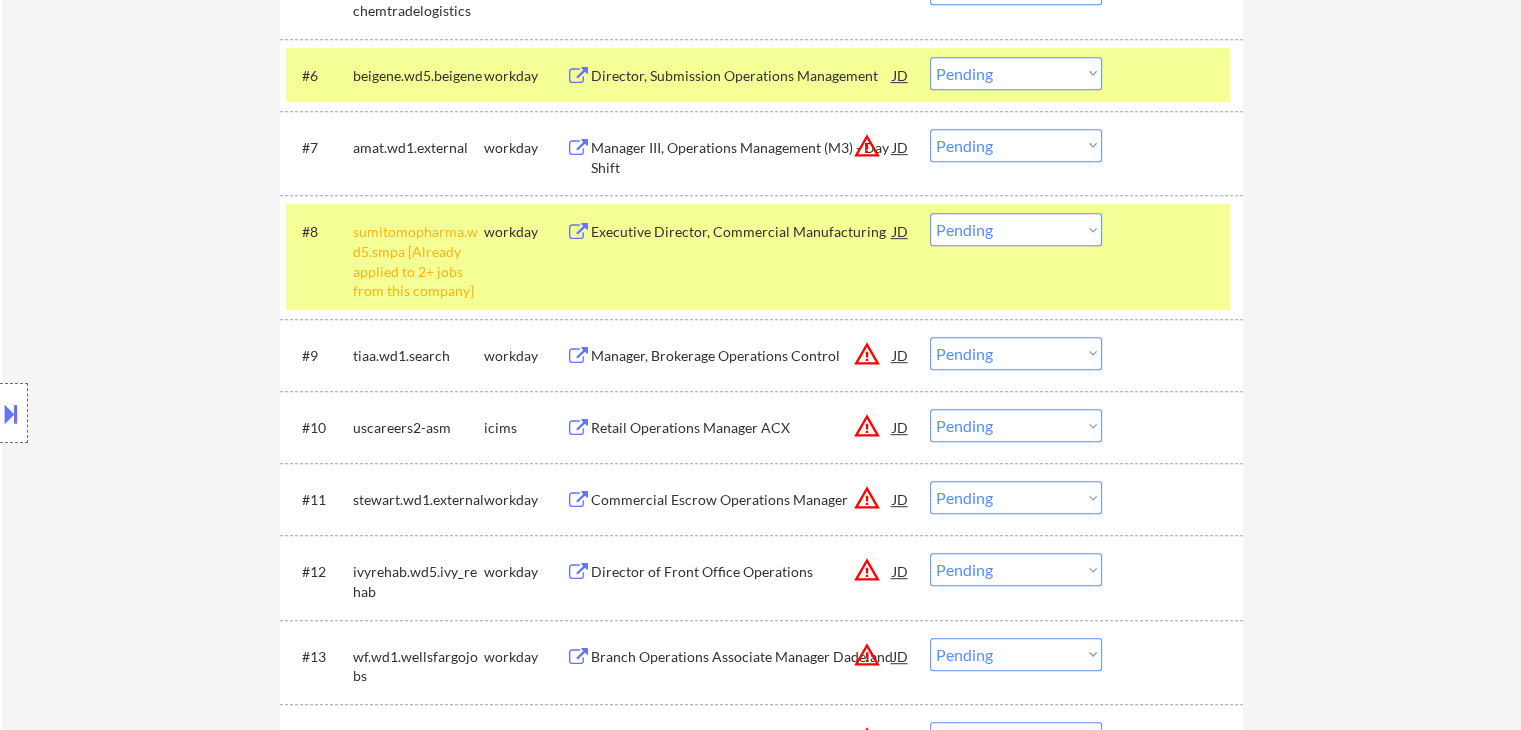 click on "Location Inclusions:" at bounding box center [179, 413] 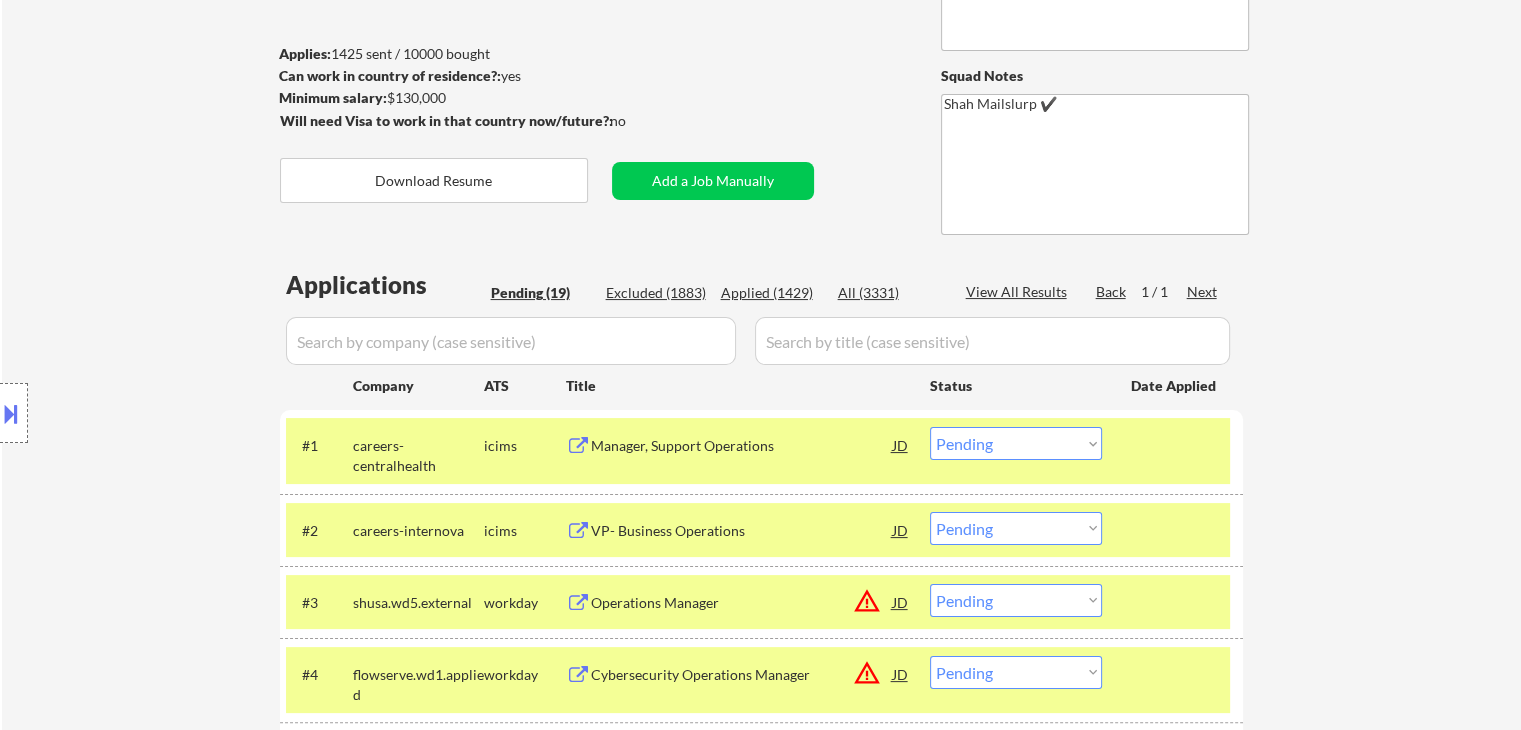 scroll, scrollTop: 200, scrollLeft: 0, axis: vertical 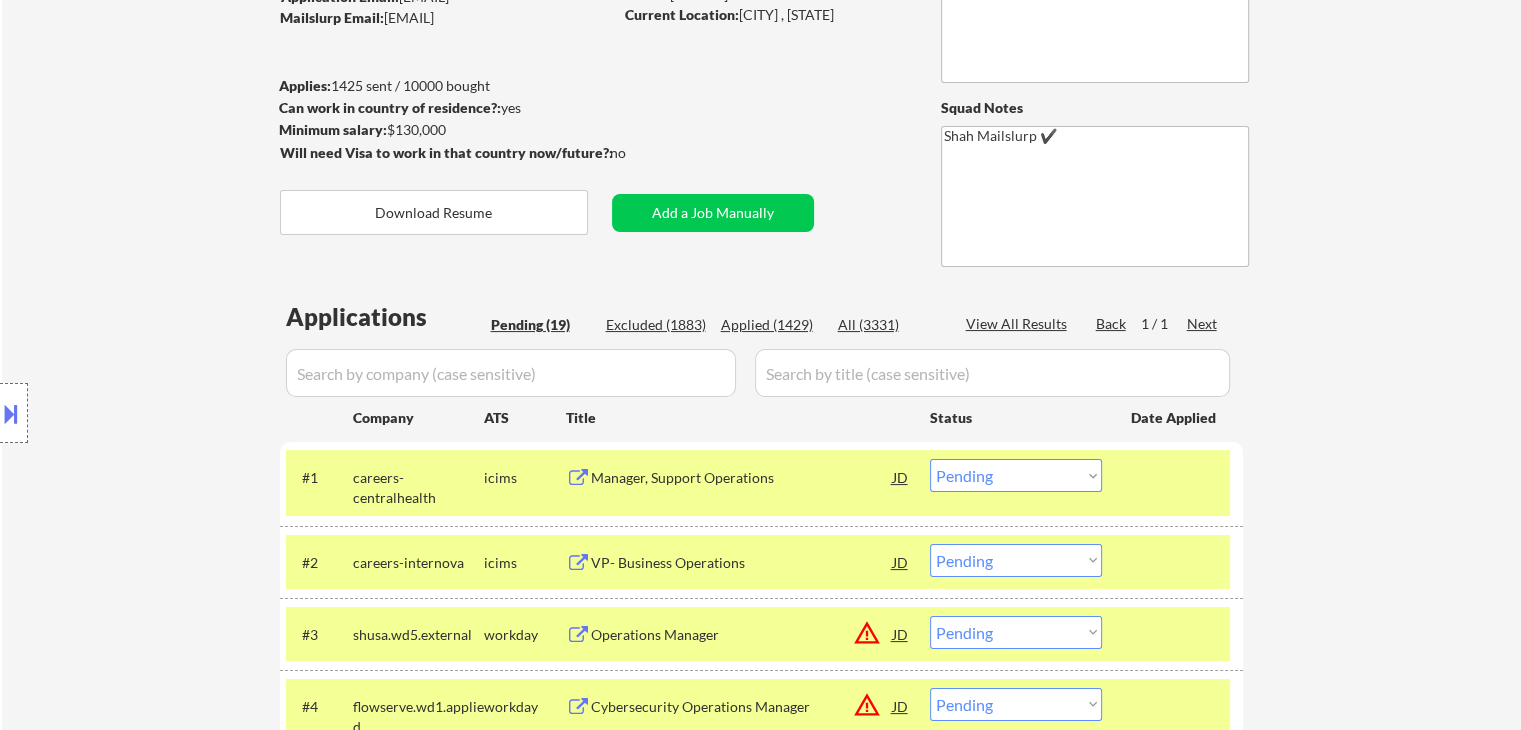 click on "Location Inclusions:" at bounding box center (179, 413) 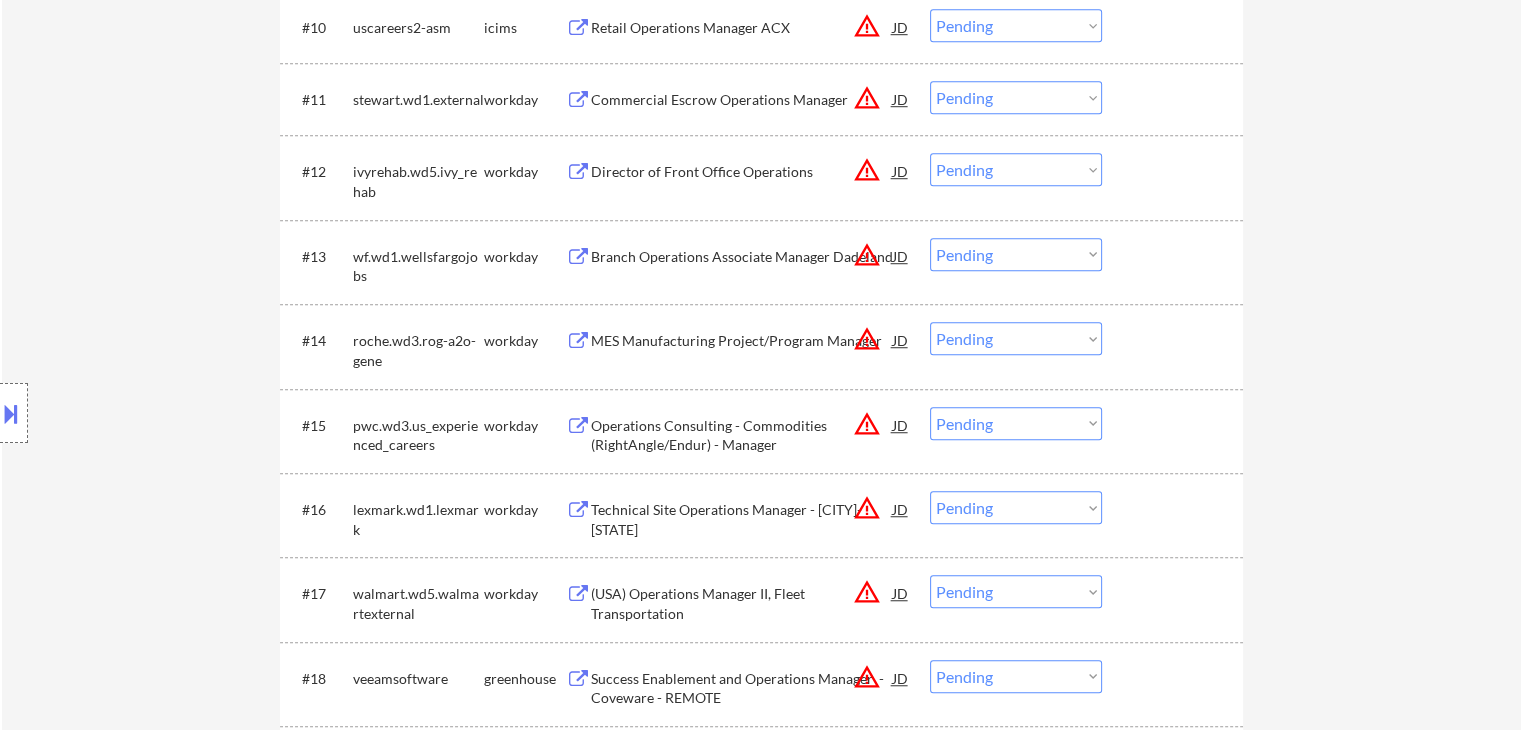 scroll, scrollTop: 1700, scrollLeft: 0, axis: vertical 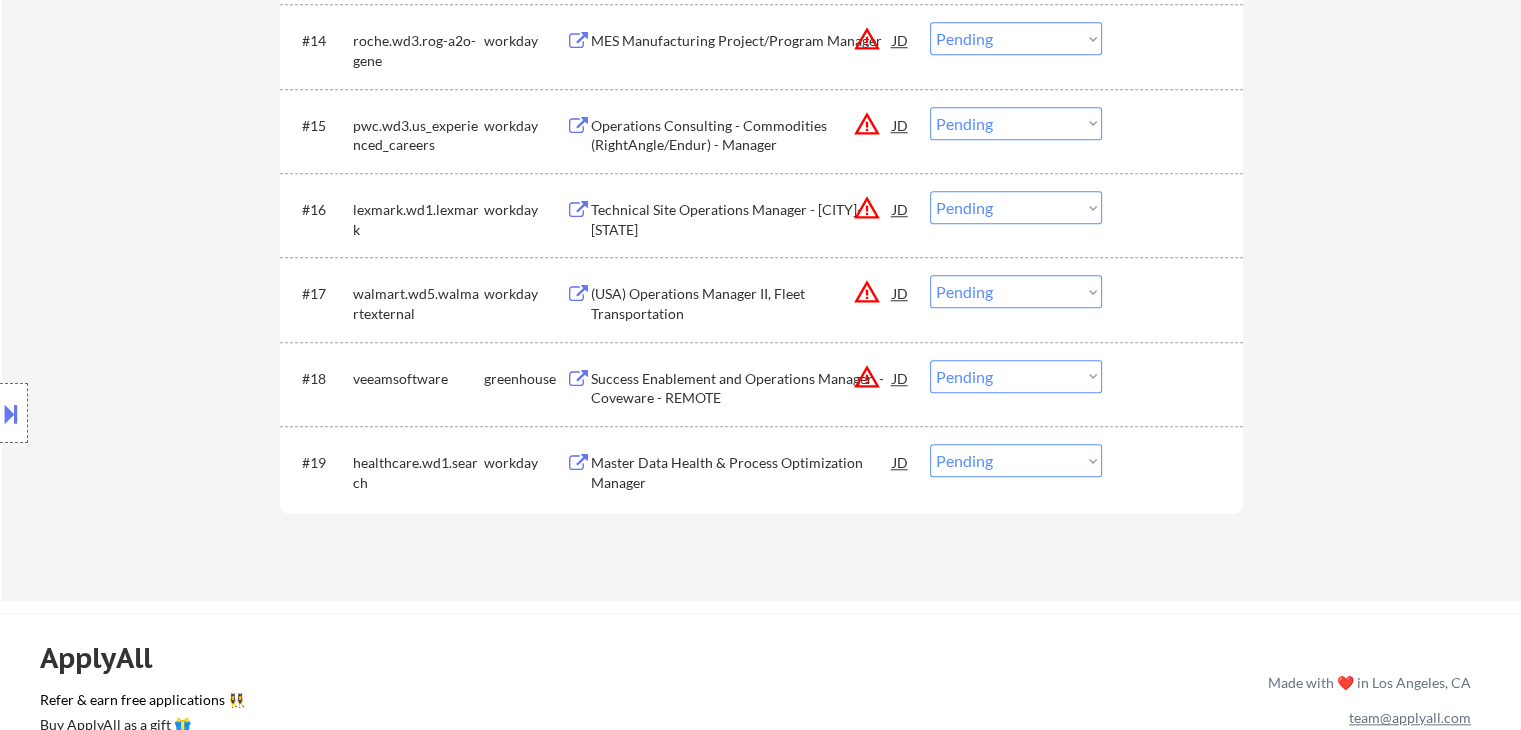 click on "Master Data Health & Process Optimization Manager" at bounding box center (742, 472) 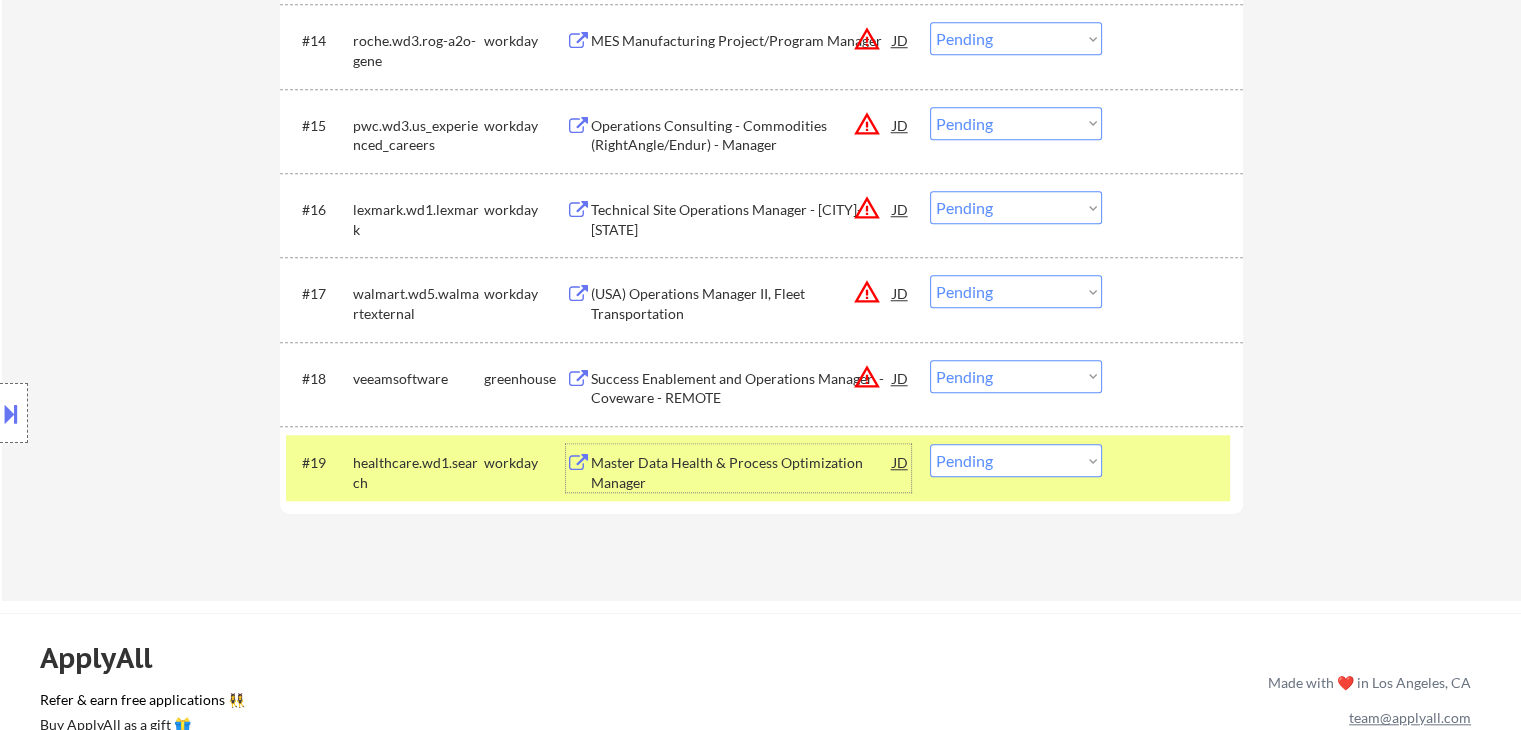 click on "Choose an option... Pending Applied Excluded (Questions) Excluded (Expired) Excluded (Location) Excluded (Bad Match) Excluded (Blocklist) Excluded (Salary) Excluded (Other)" at bounding box center (1016, 460) 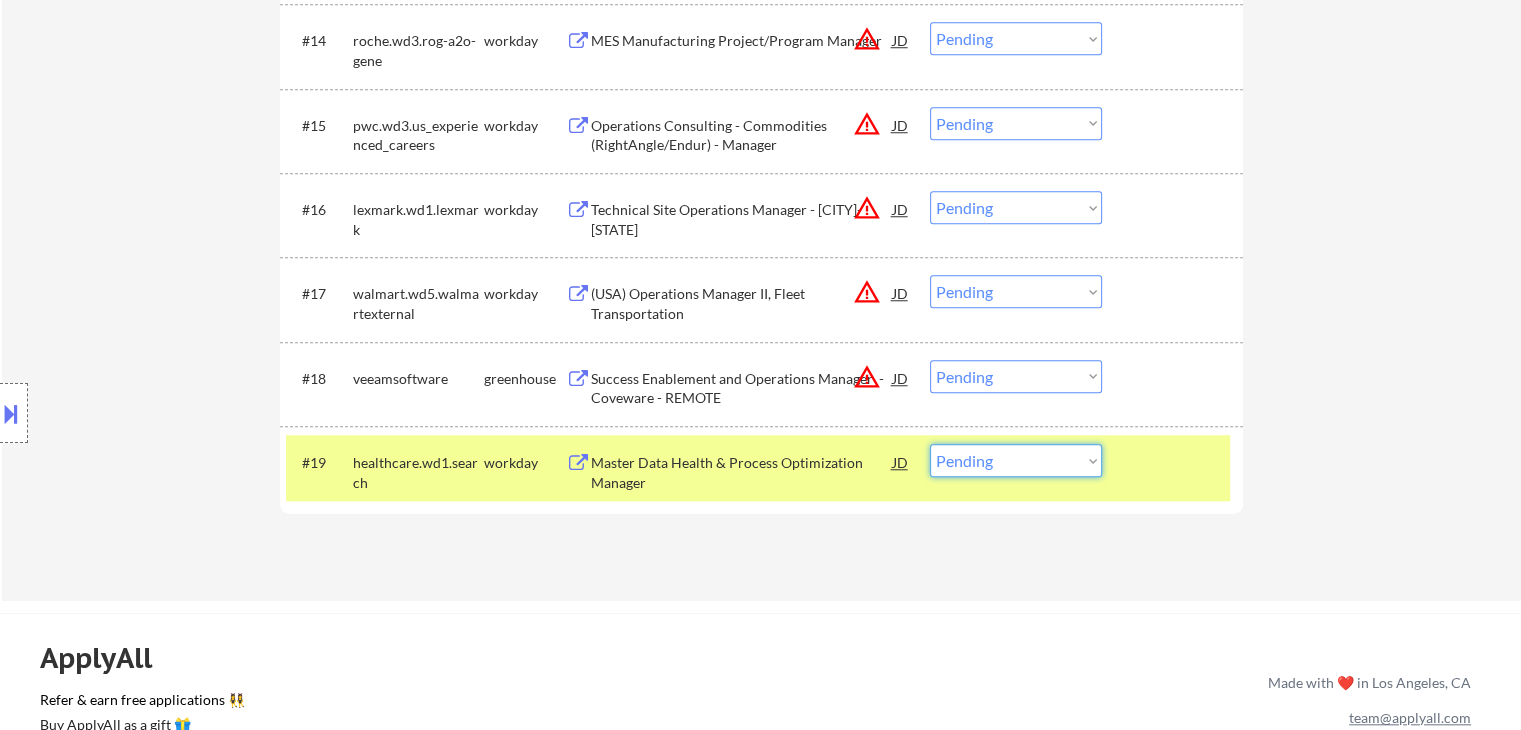 select on ""applied"" 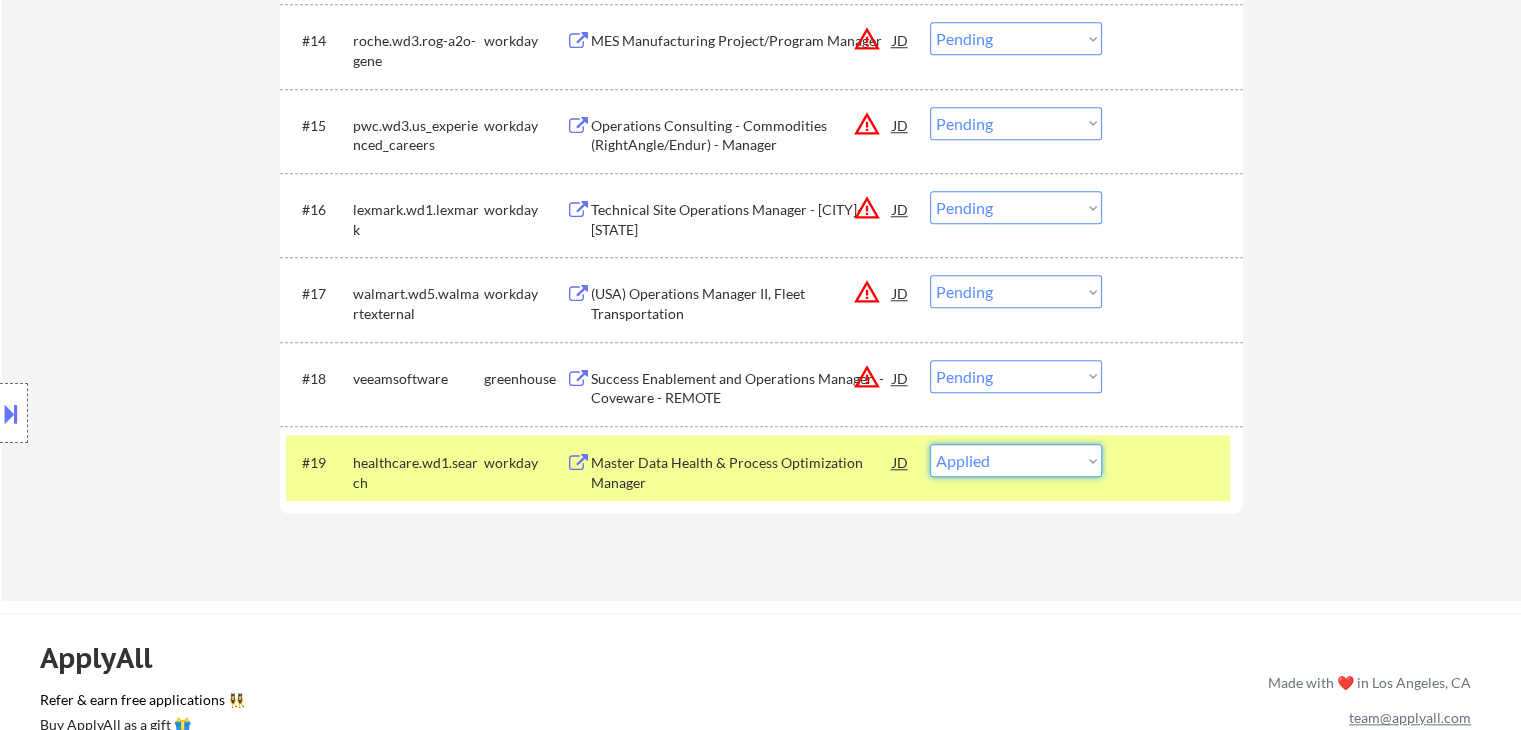 click on "Choose an option... Pending Applied Excluded (Questions) Excluded (Expired) Excluded (Location) Excluded (Bad Match) Excluded (Blocklist) Excluded (Salary) Excluded (Other)" at bounding box center [1016, 460] 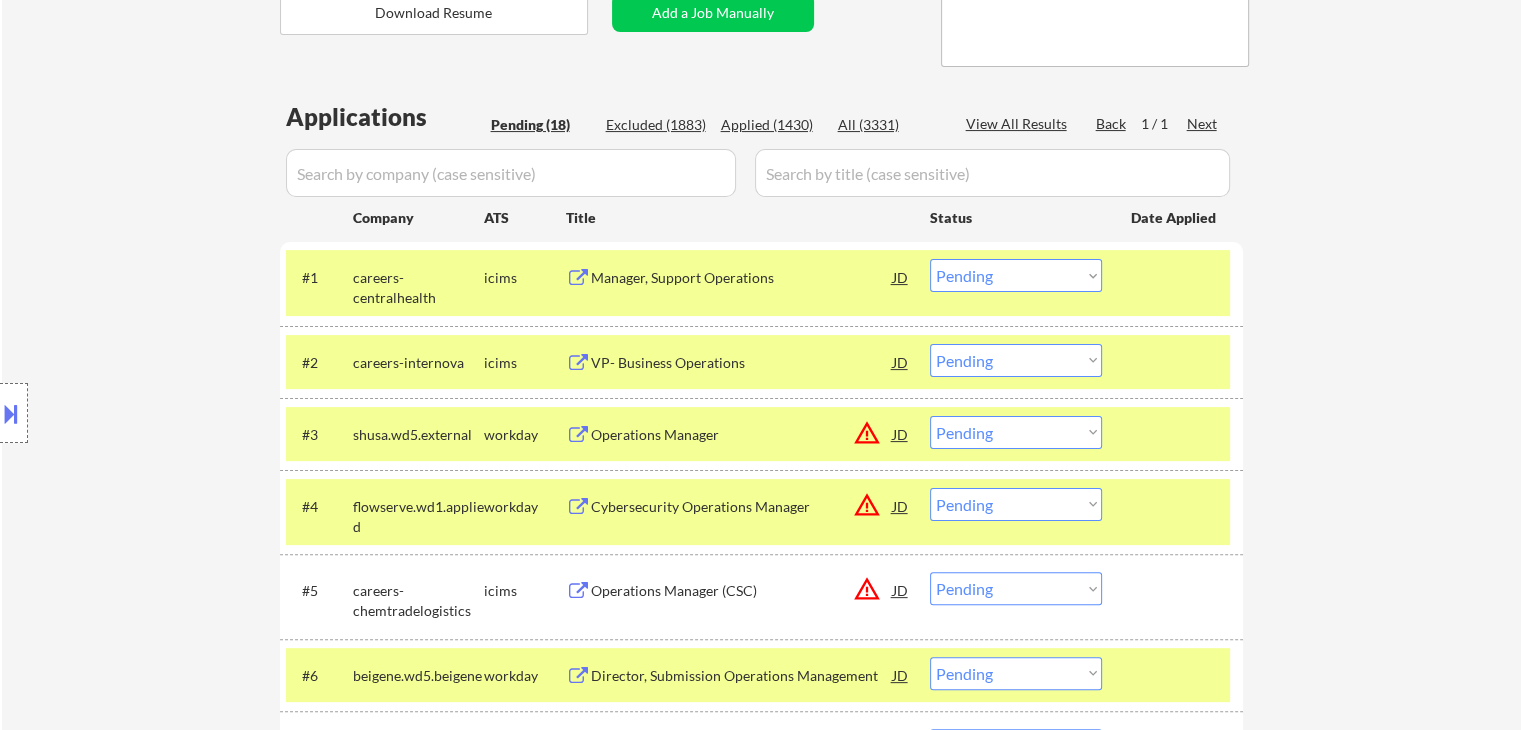 scroll, scrollTop: 800, scrollLeft: 0, axis: vertical 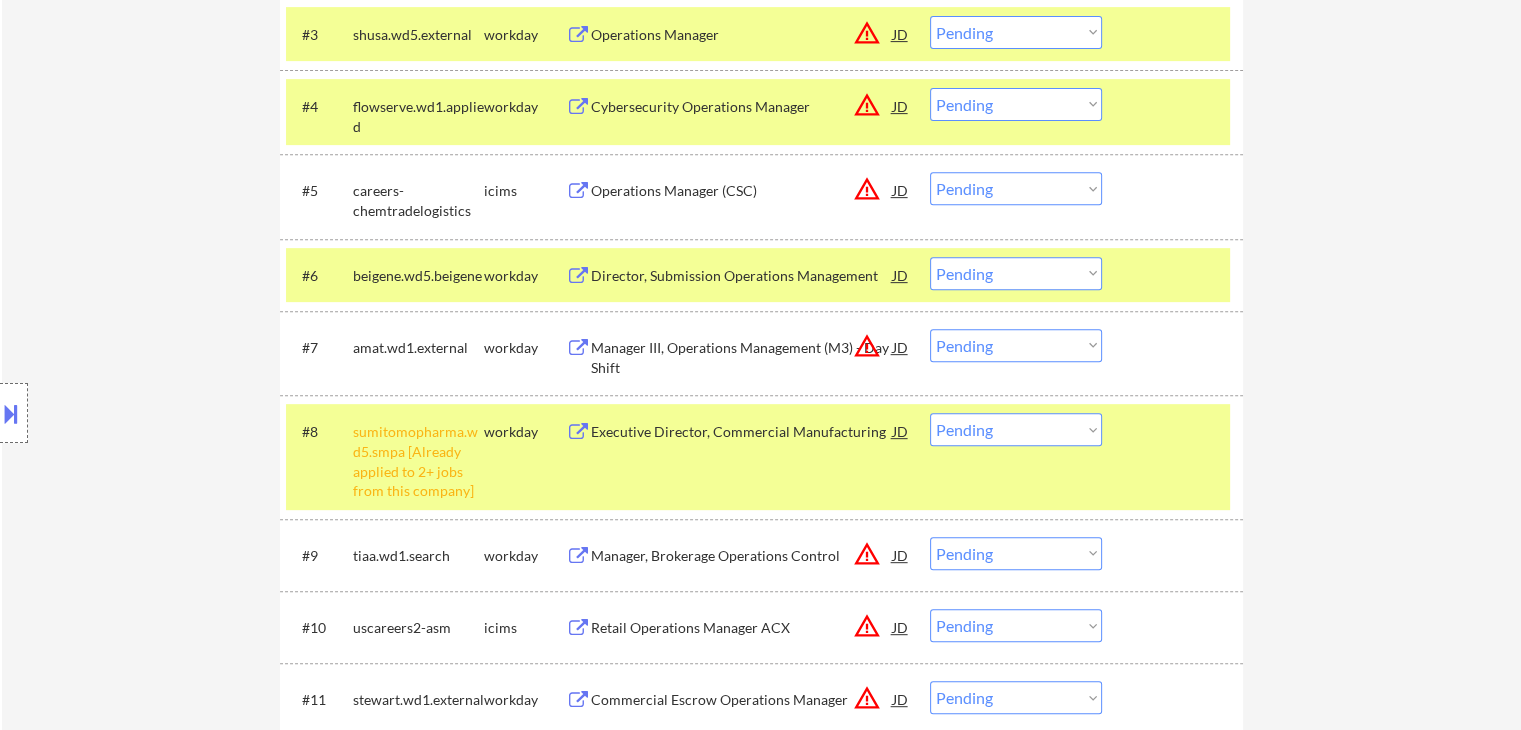 drag, startPoint x: 15, startPoint y: 132, endPoint x: 443, endPoint y: 25, distance: 441.1723 